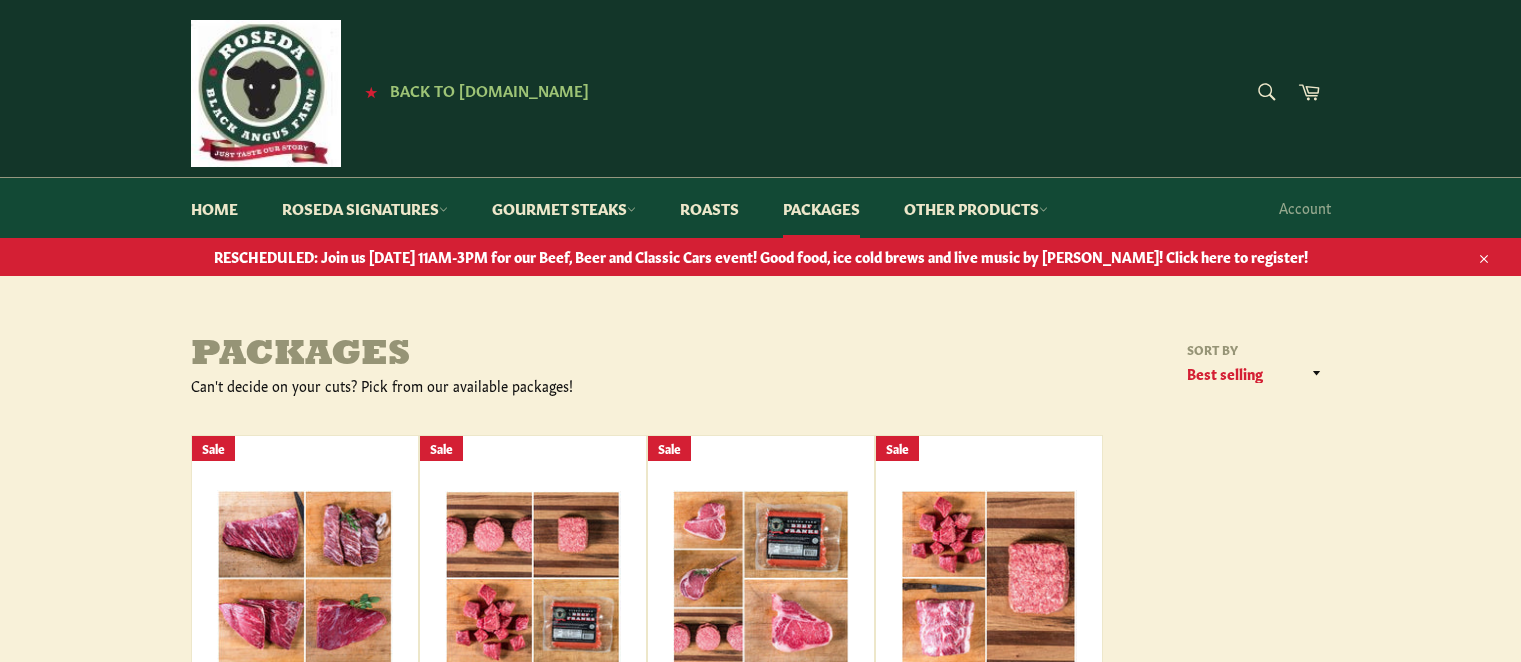 scroll, scrollTop: 0, scrollLeft: 0, axis: both 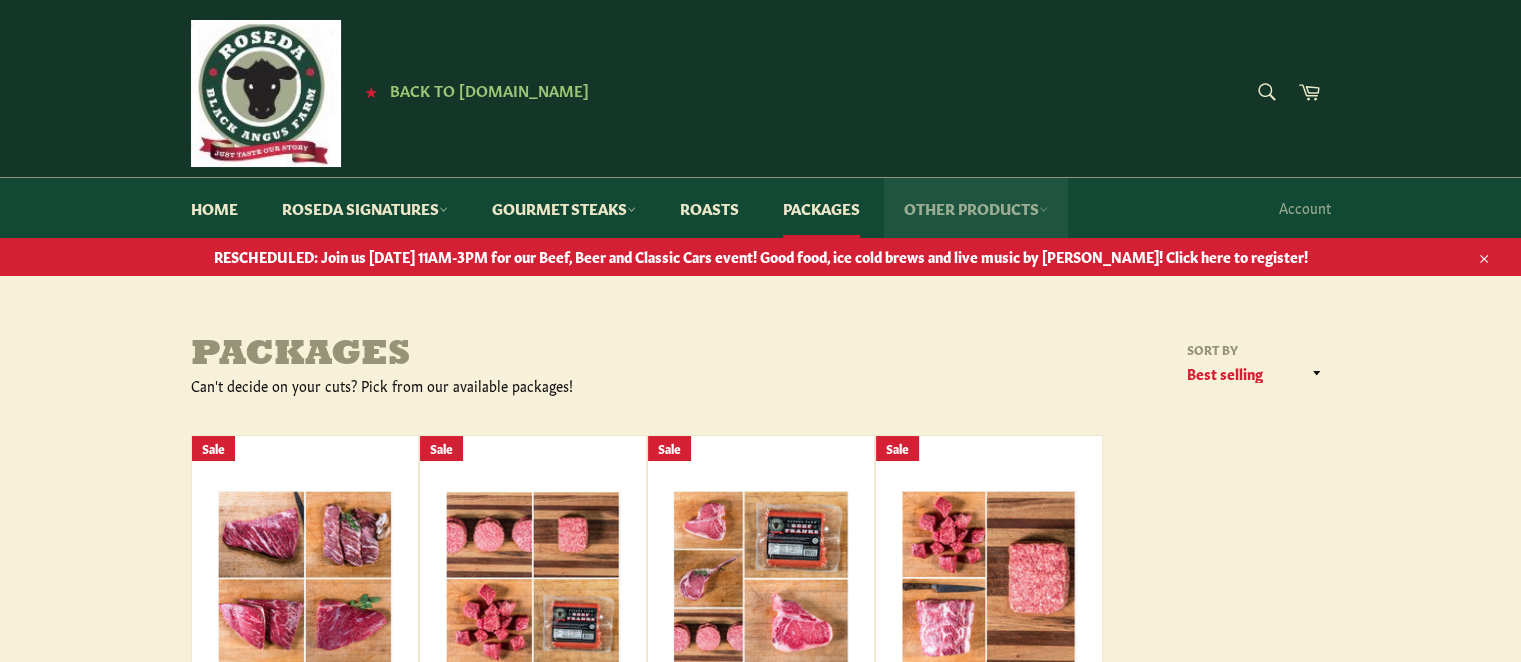 click on "Other Products" at bounding box center (976, 208) 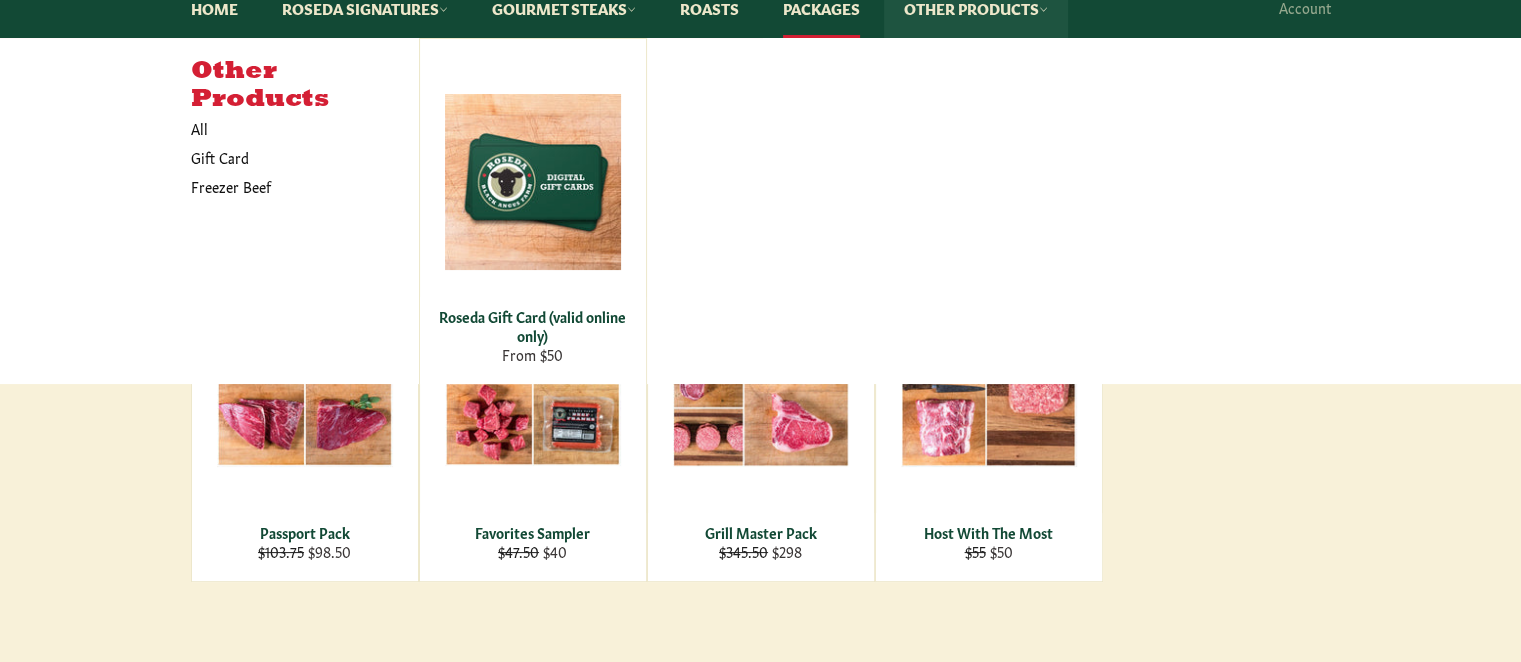 scroll, scrollTop: 0, scrollLeft: 0, axis: both 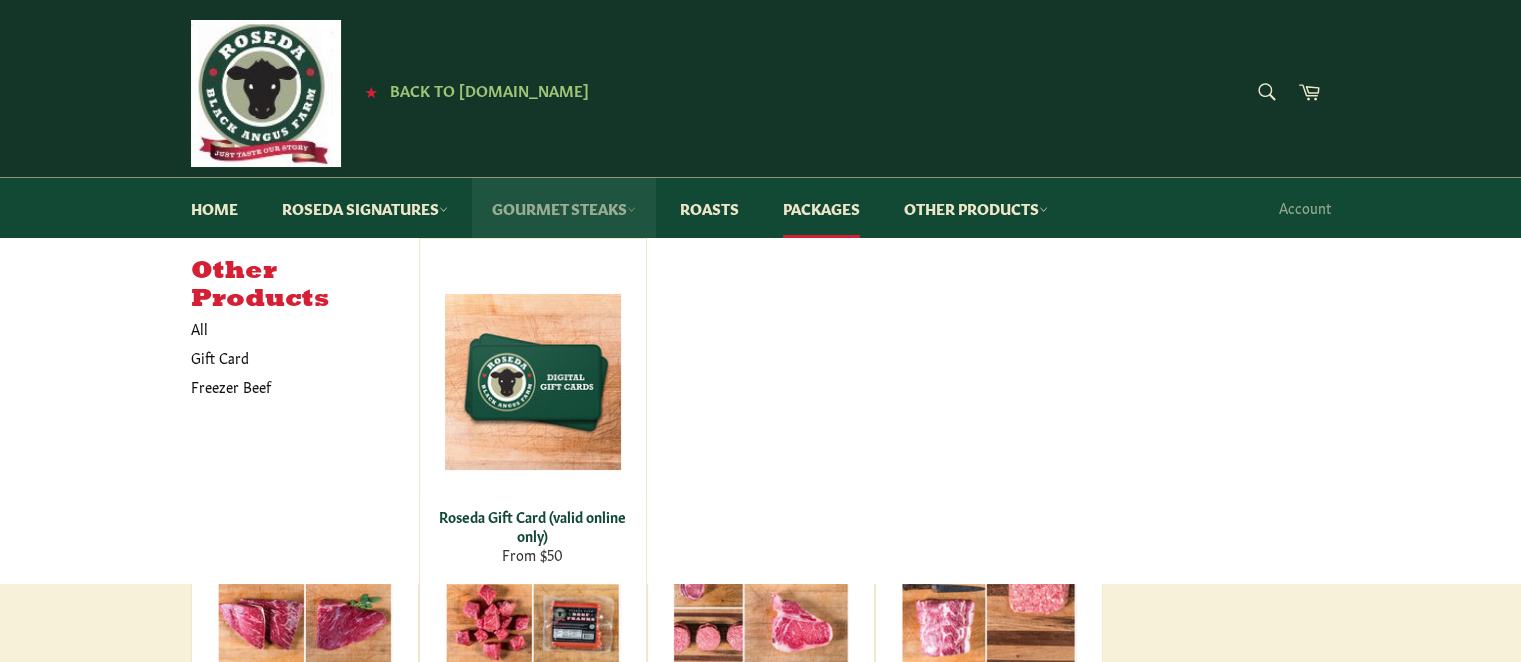 click on "Gourmet Steaks" at bounding box center [564, 208] 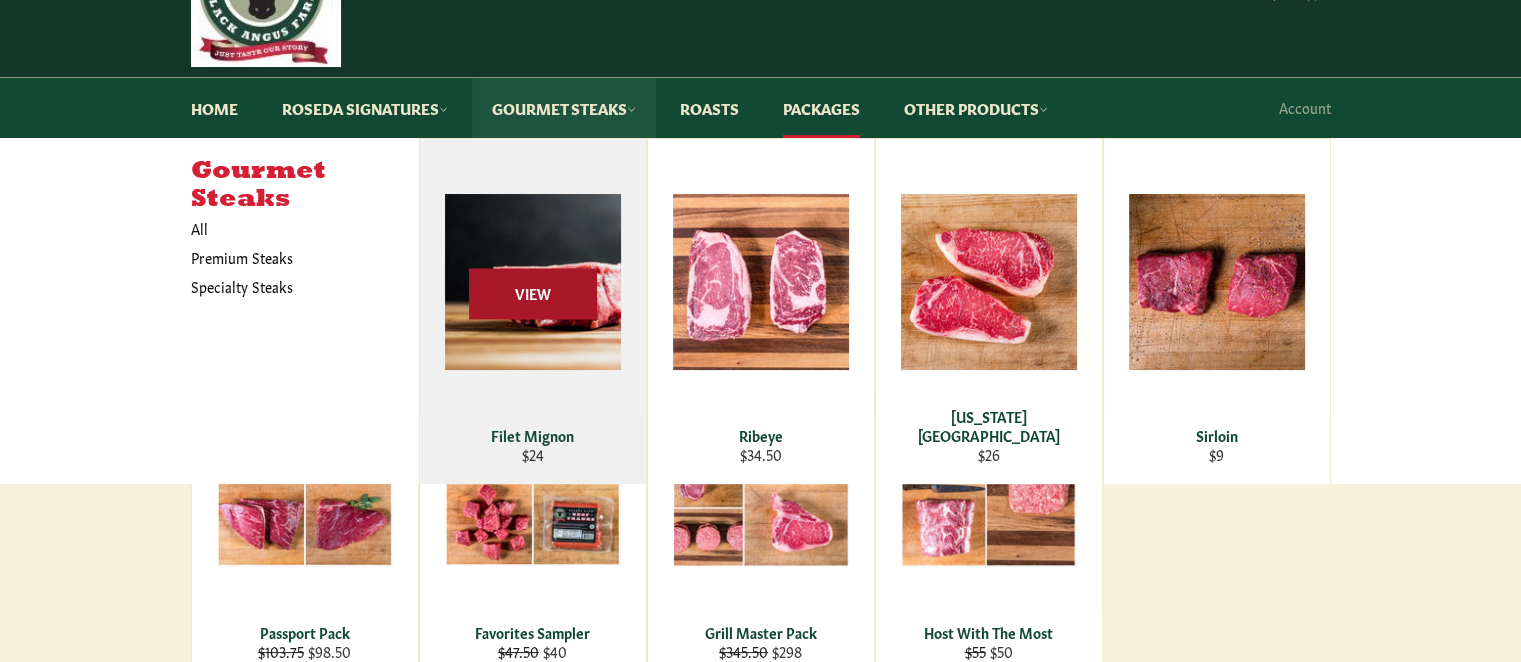 scroll, scrollTop: 0, scrollLeft: 0, axis: both 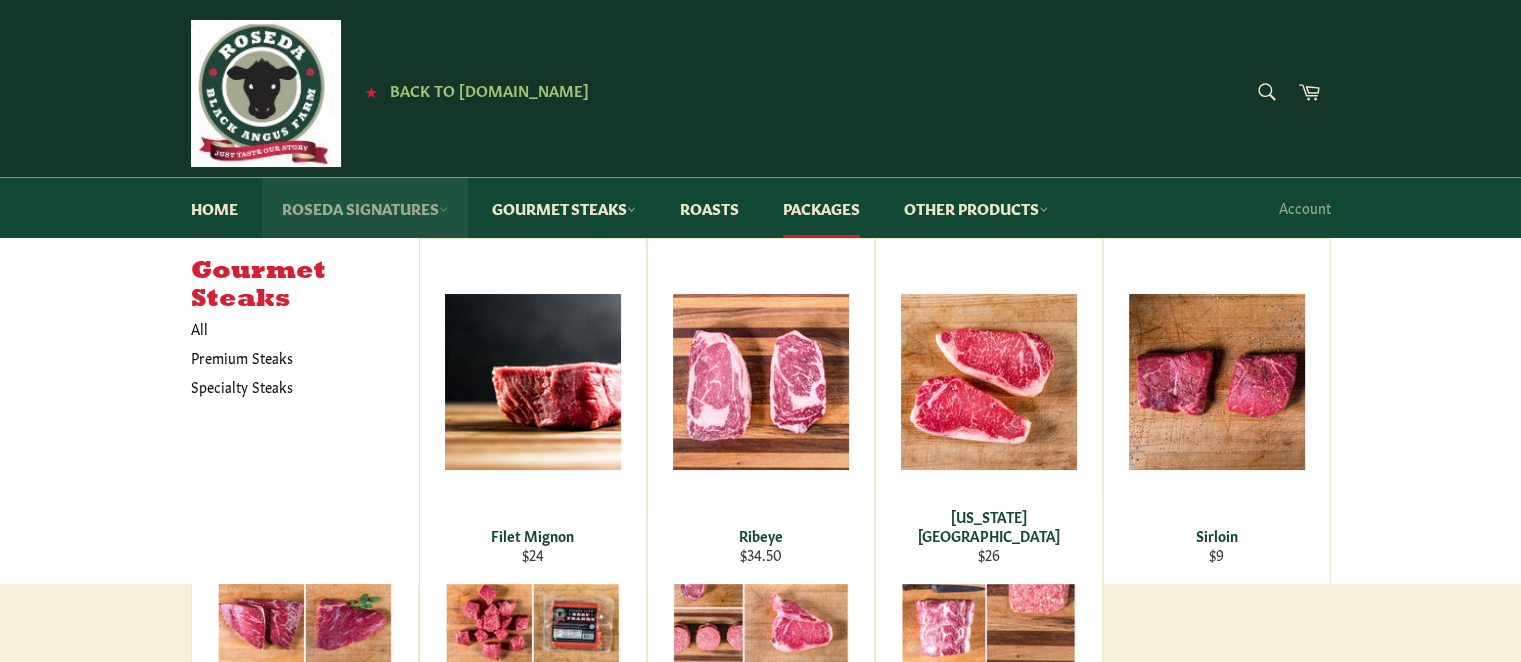 click on "Roseda Signatures" at bounding box center (365, 208) 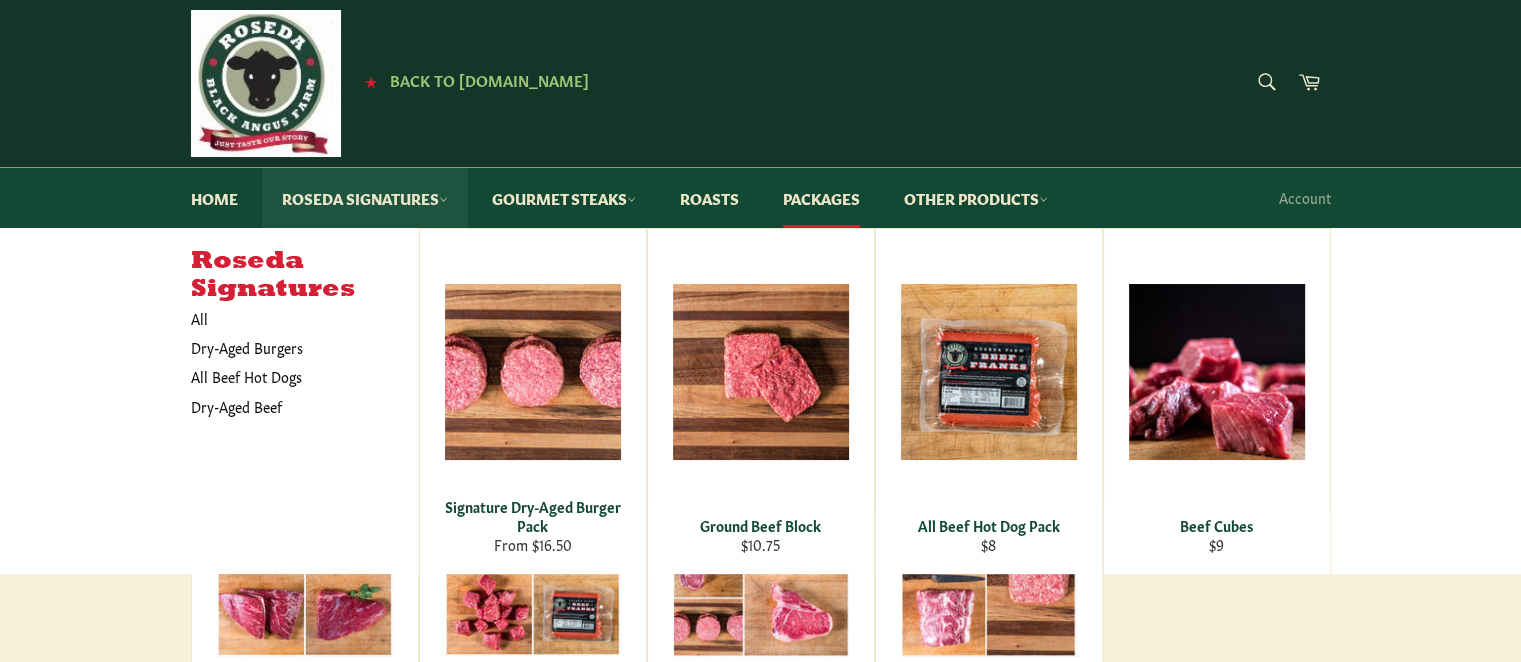 scroll, scrollTop: 0, scrollLeft: 0, axis: both 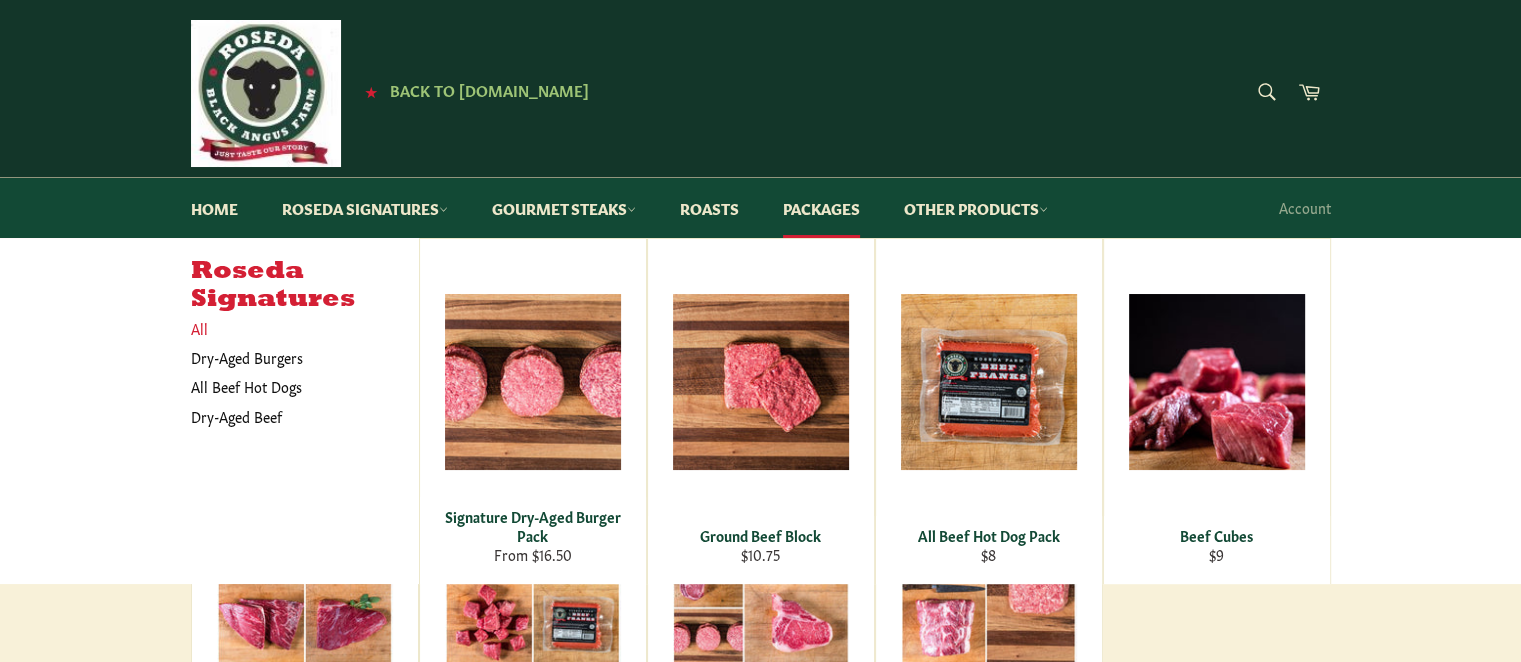 click on "All" at bounding box center (300, 328) 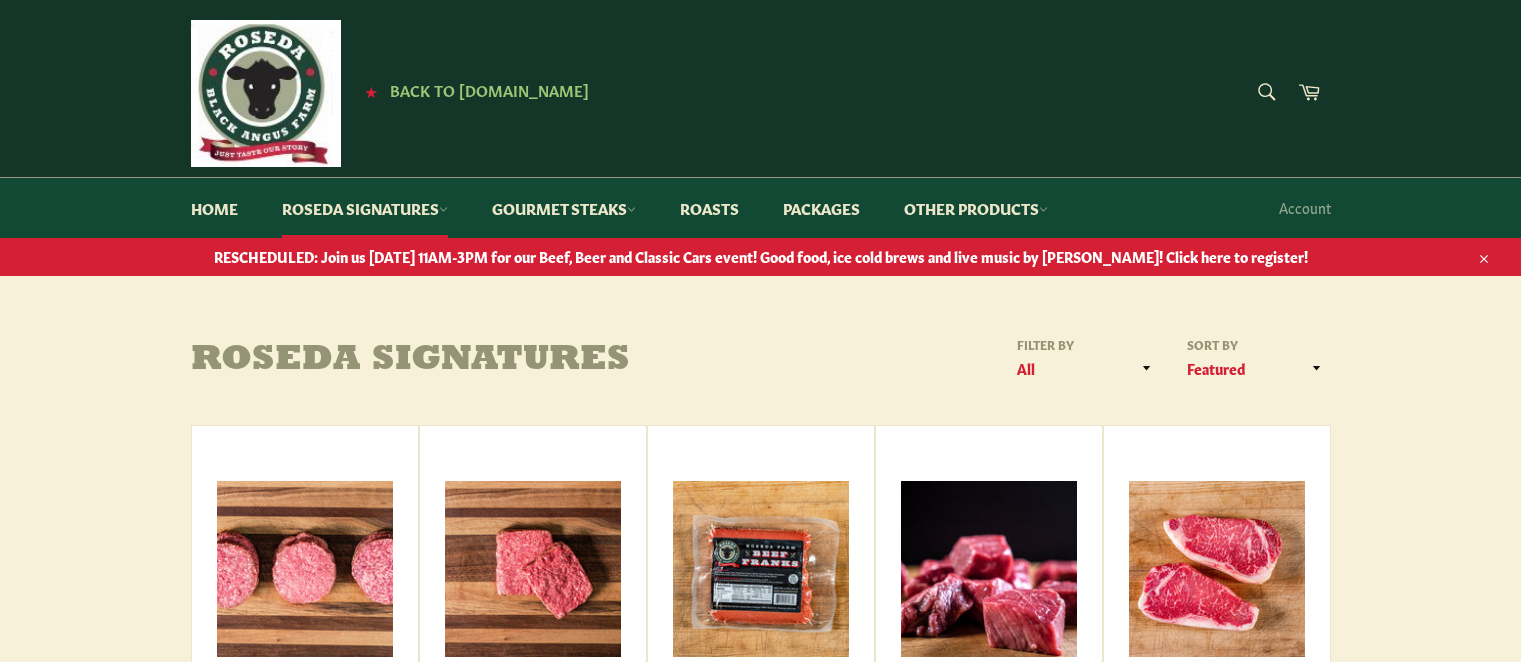 scroll, scrollTop: 0, scrollLeft: 0, axis: both 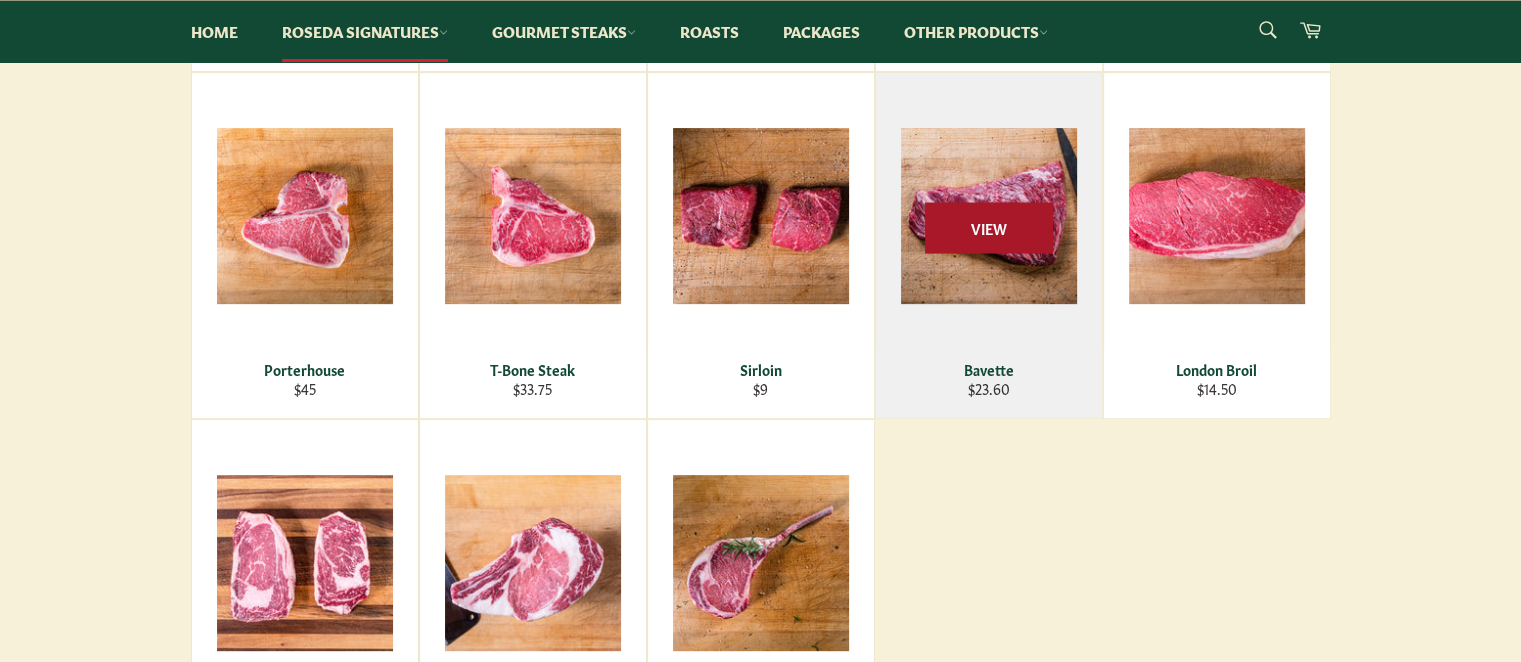 click on "View" at bounding box center (989, 227) 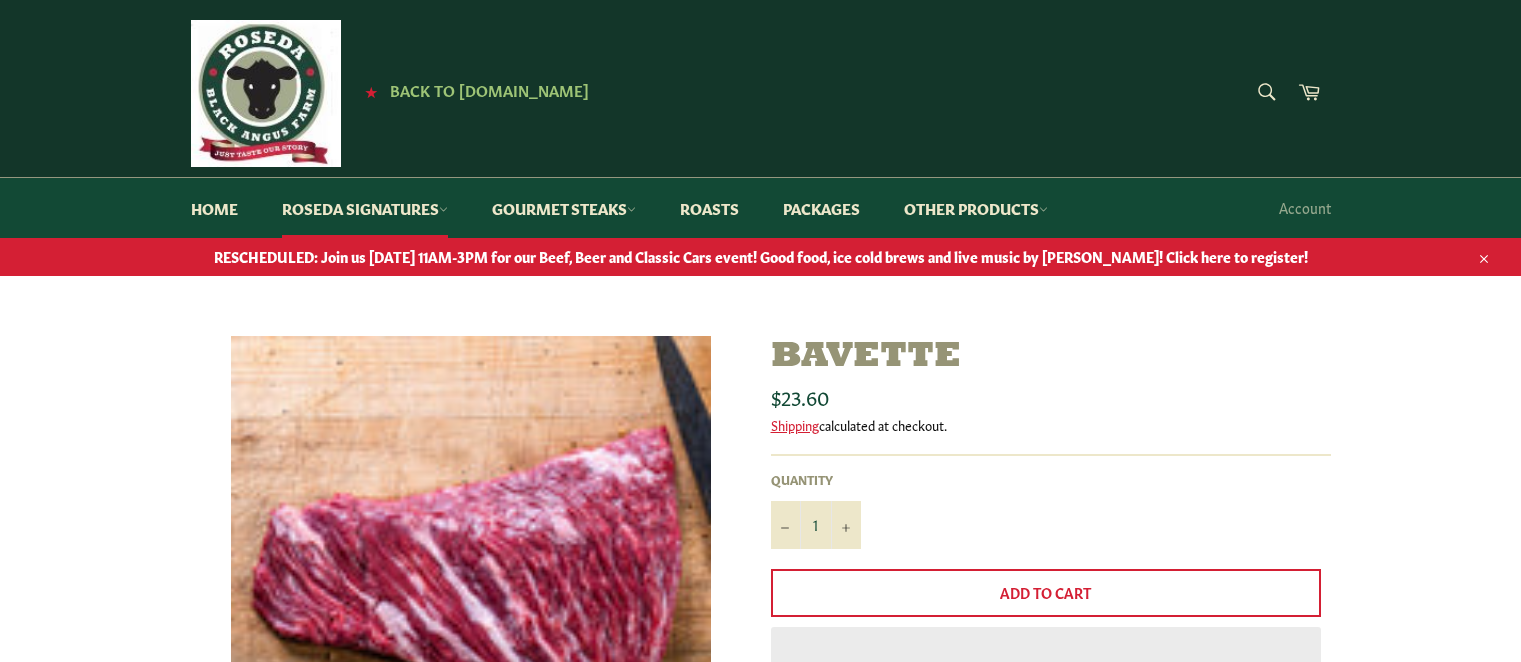 scroll, scrollTop: 0, scrollLeft: 0, axis: both 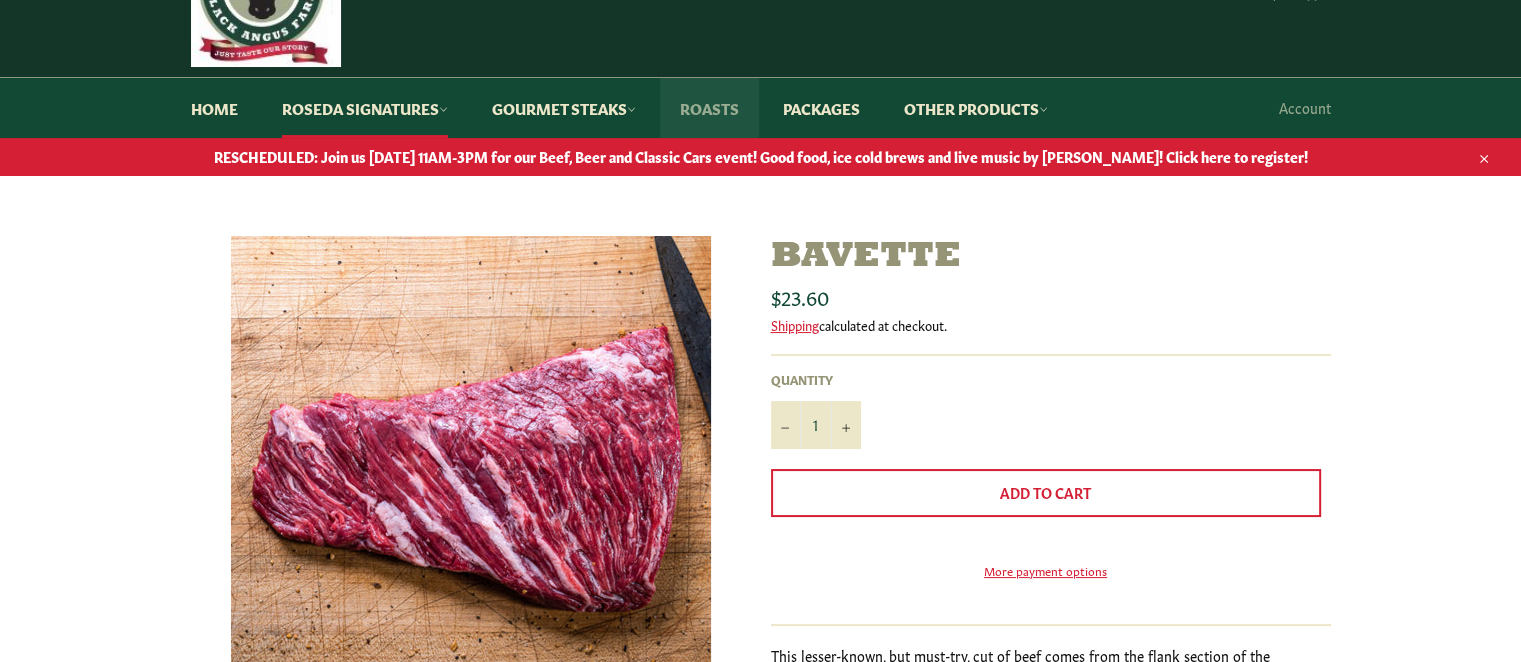click on "Roasts" at bounding box center (709, 108) 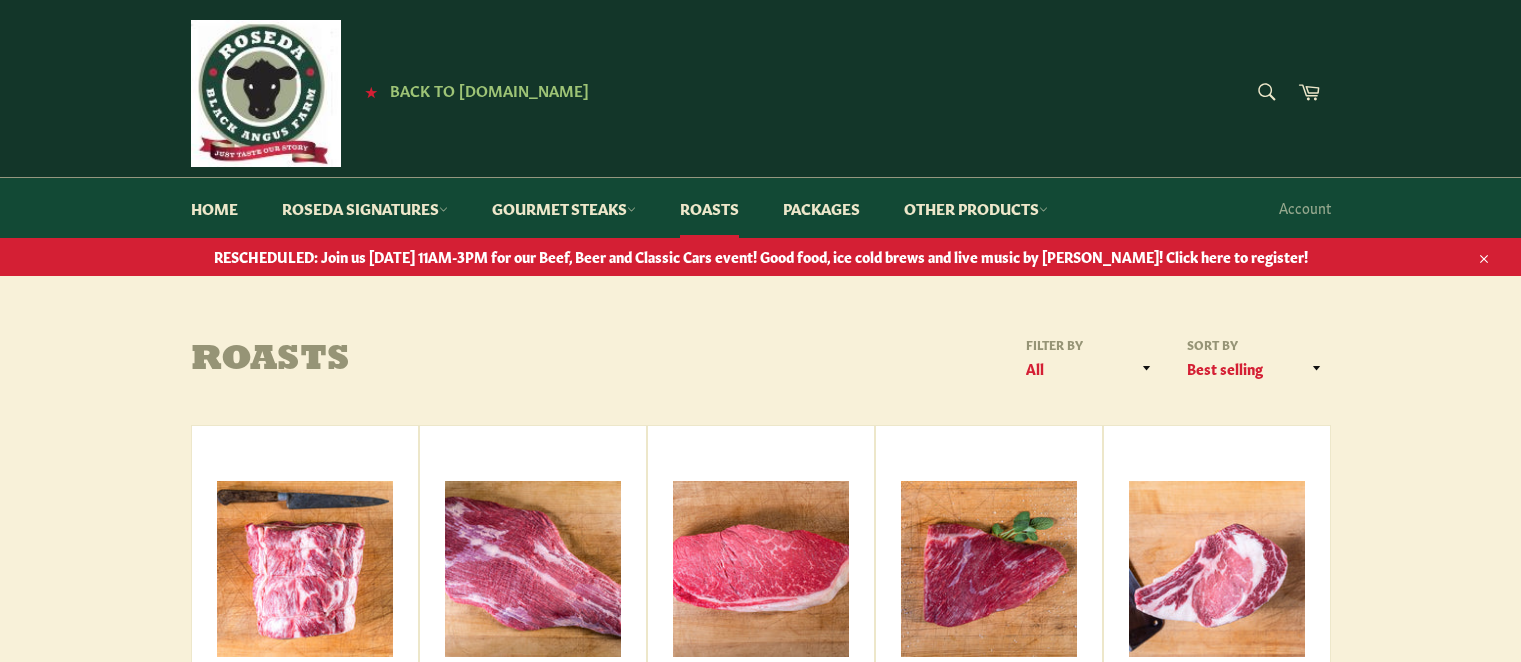 scroll, scrollTop: 0, scrollLeft: 0, axis: both 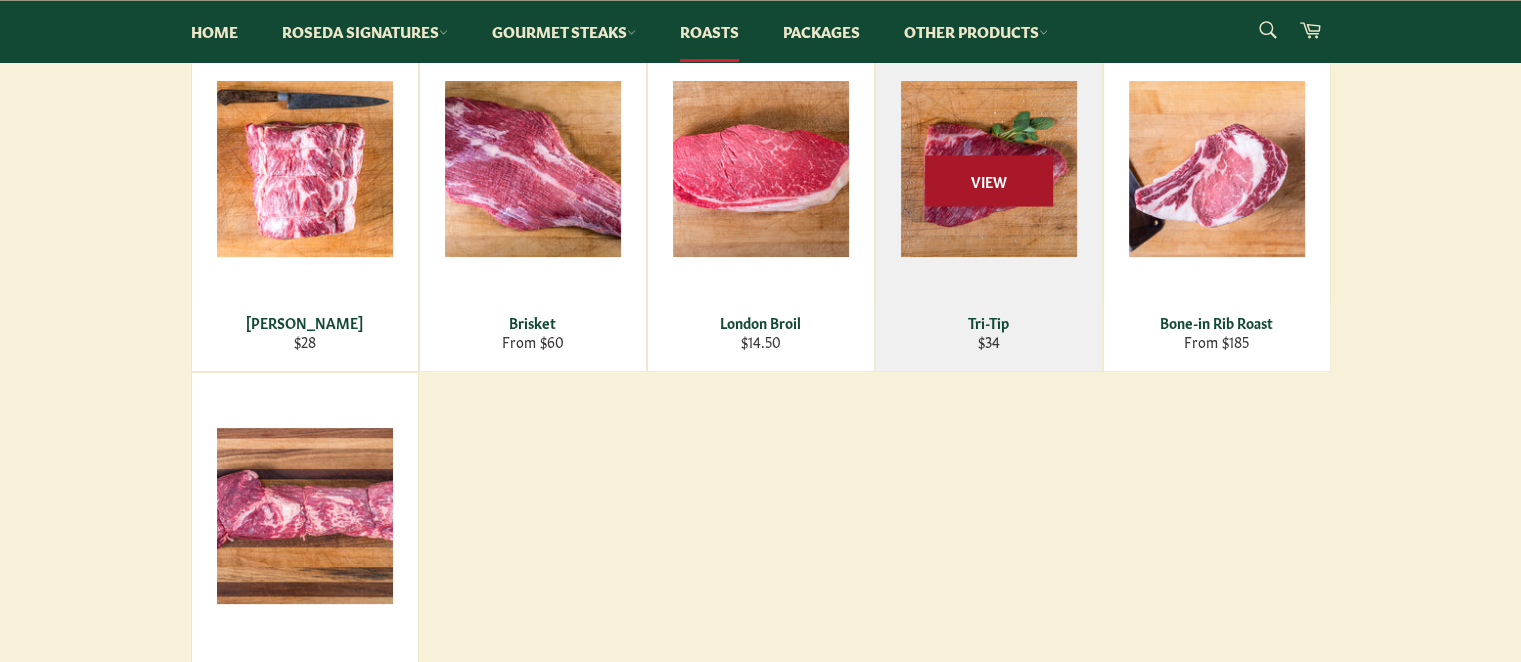 click on "View" at bounding box center (989, 180) 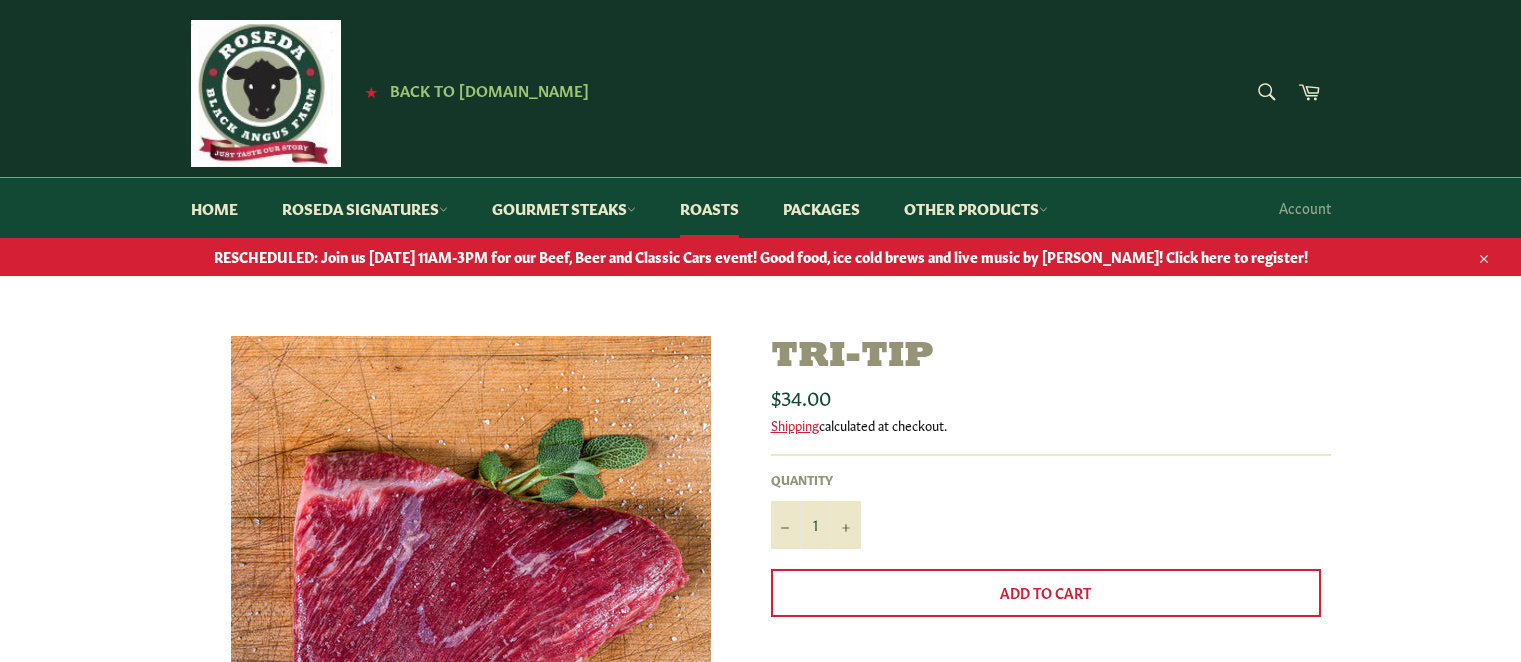 scroll, scrollTop: 0, scrollLeft: 0, axis: both 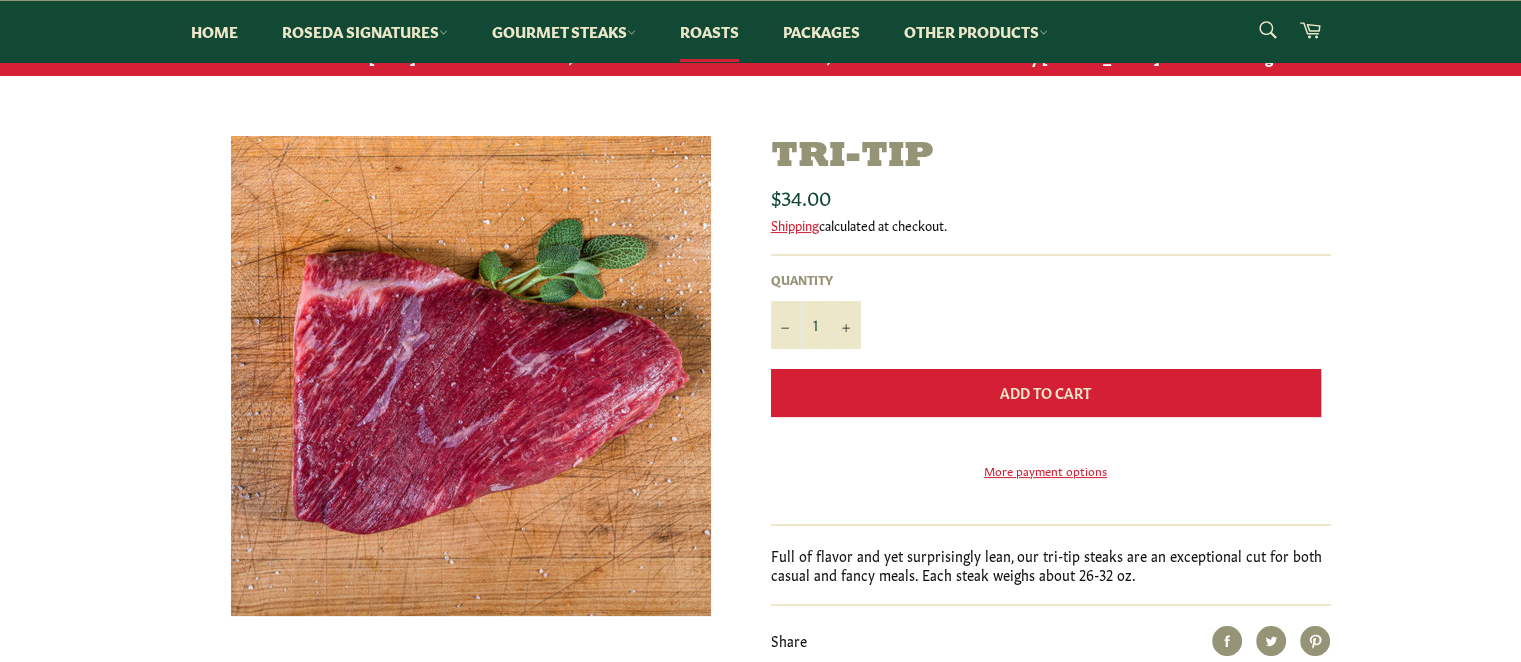 click on "Add to Cart" at bounding box center (1046, 393) 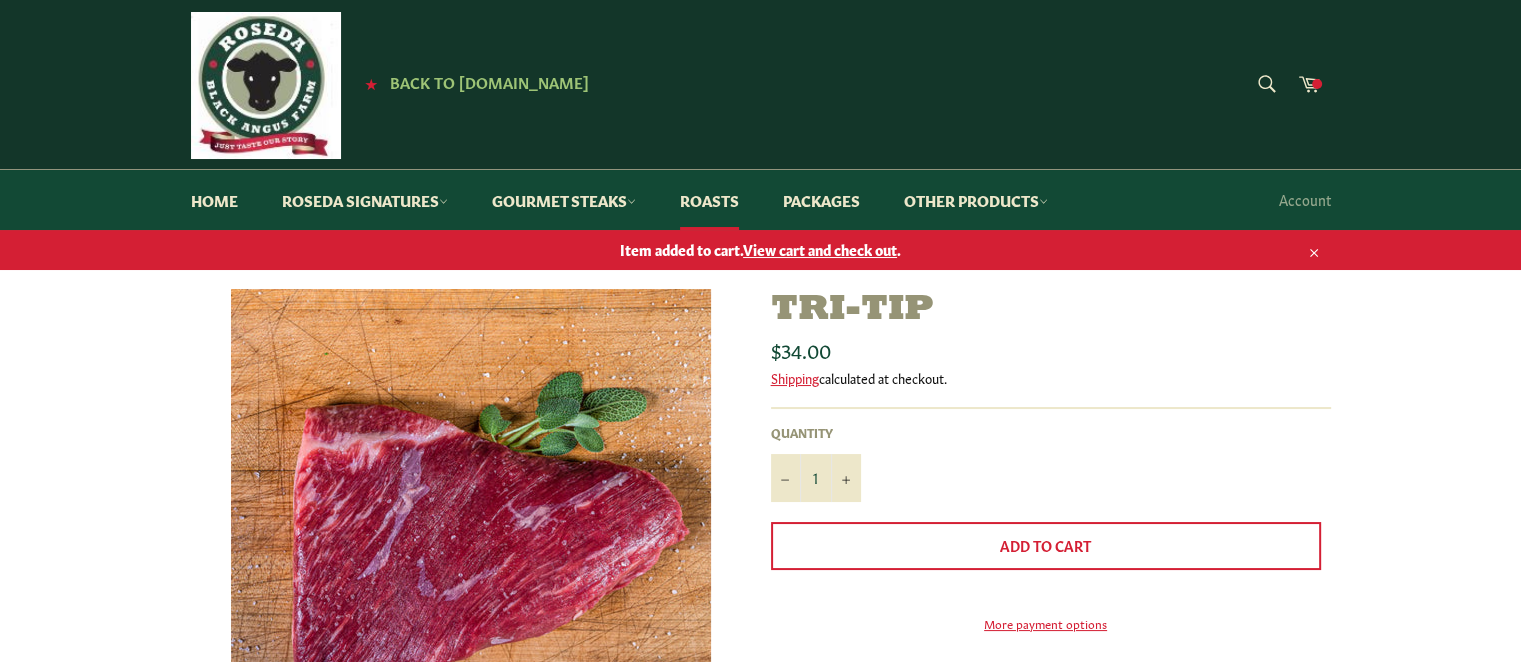 scroll, scrollTop: 0, scrollLeft: 0, axis: both 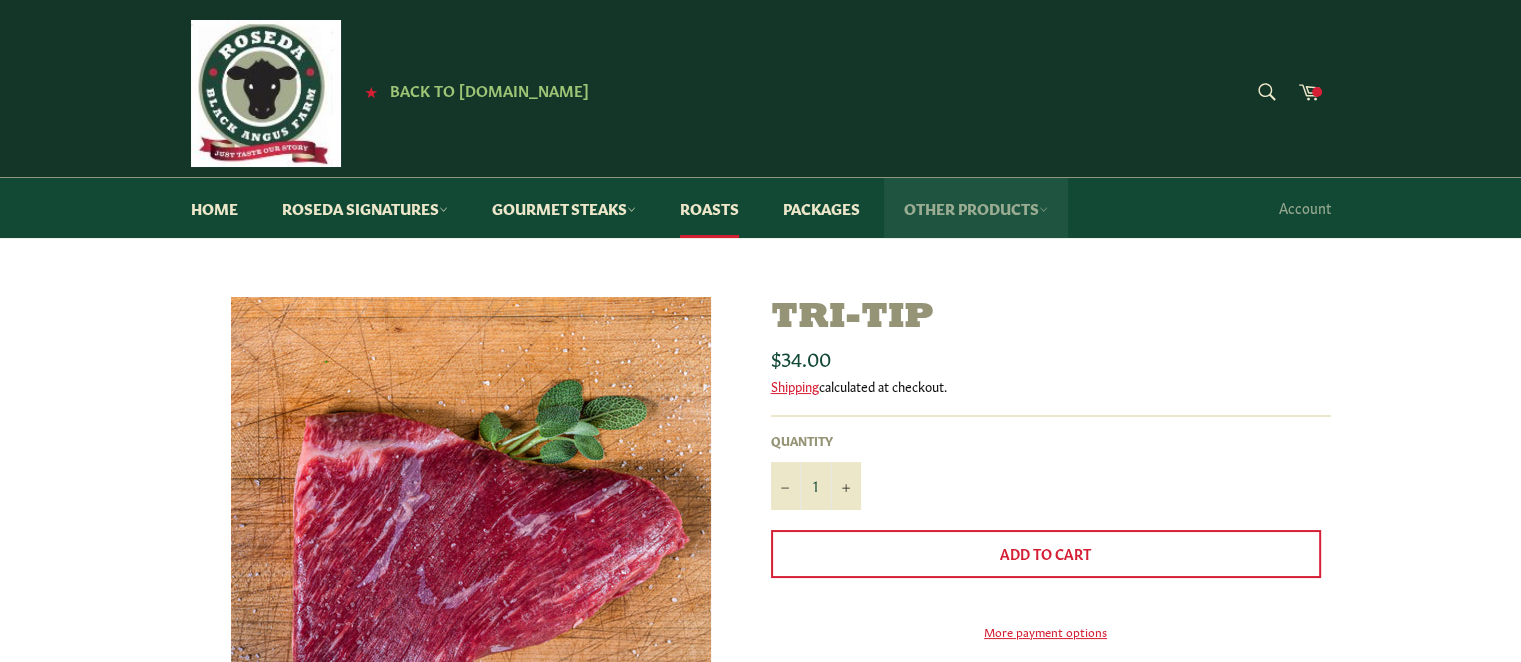click on "Other Products" at bounding box center [976, 208] 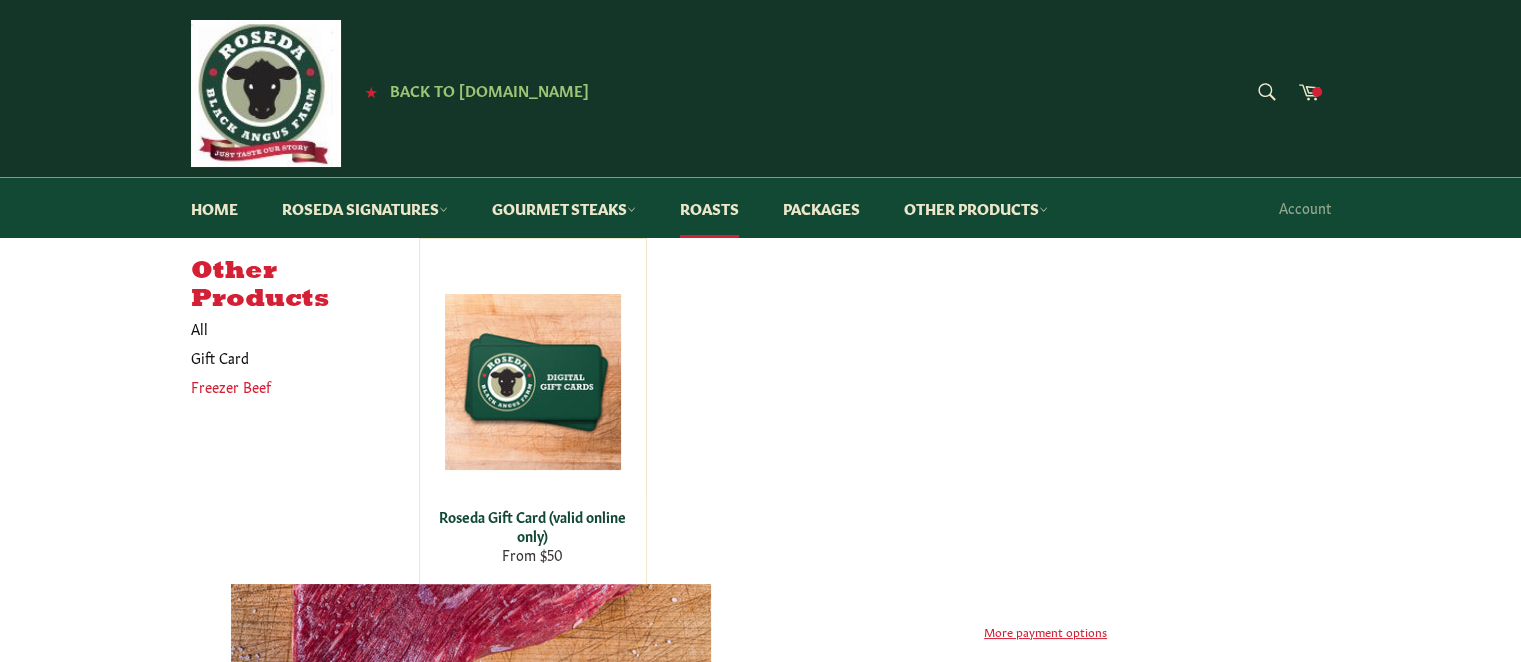 click on "Freezer Beef" at bounding box center [290, 386] 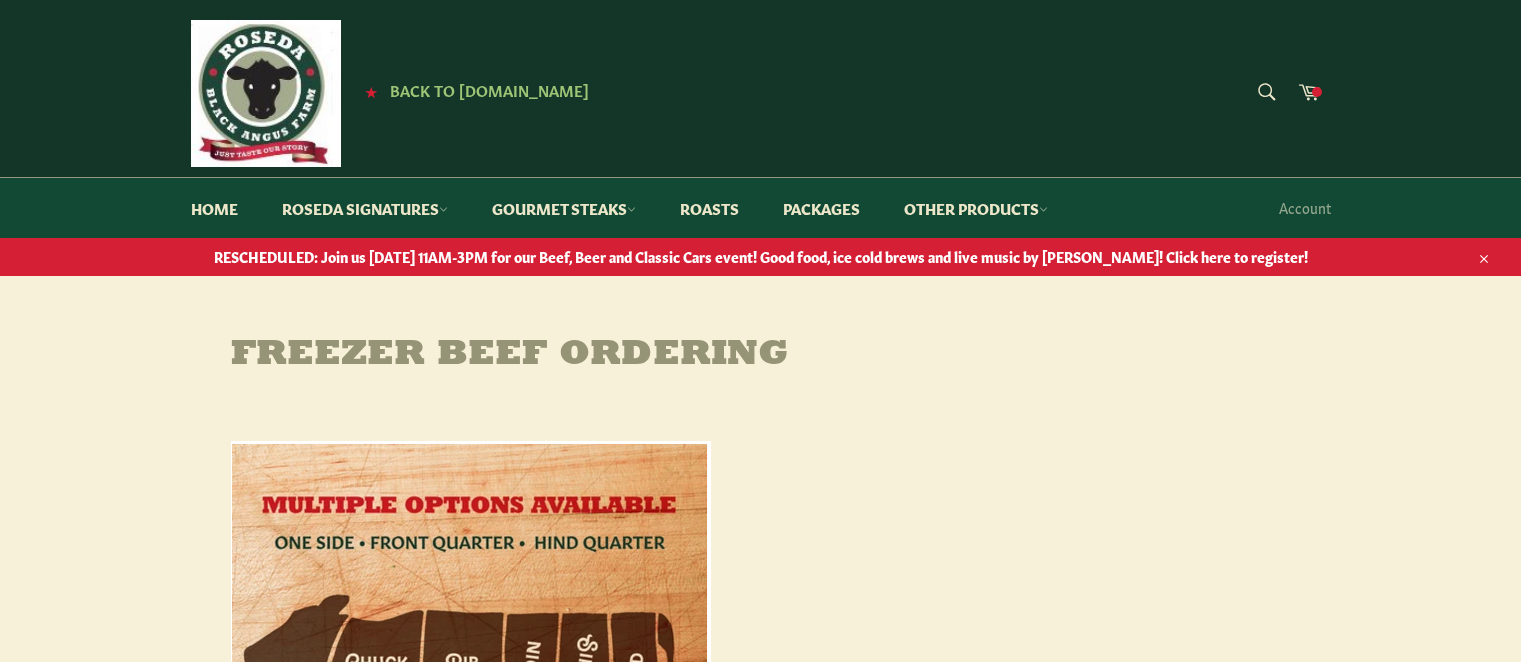 scroll, scrollTop: 0, scrollLeft: 0, axis: both 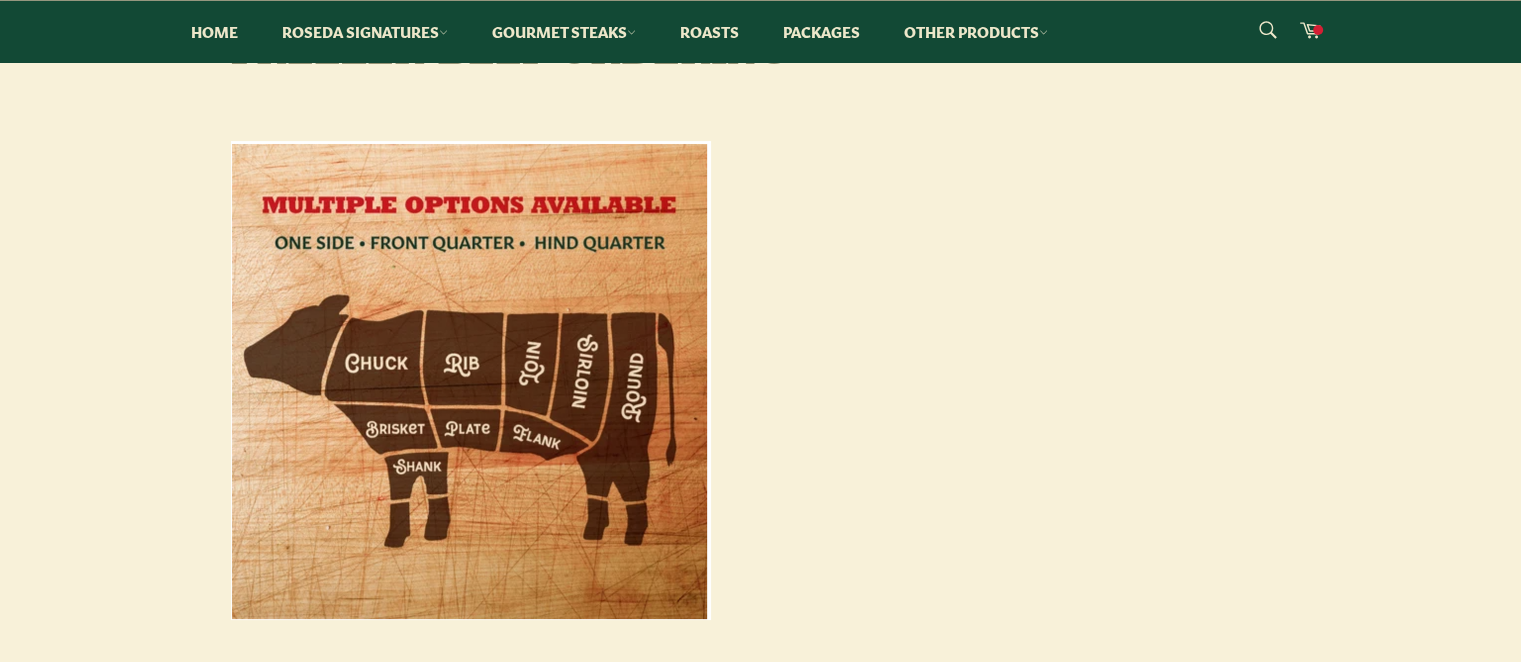 click at bounding box center (471, 380) 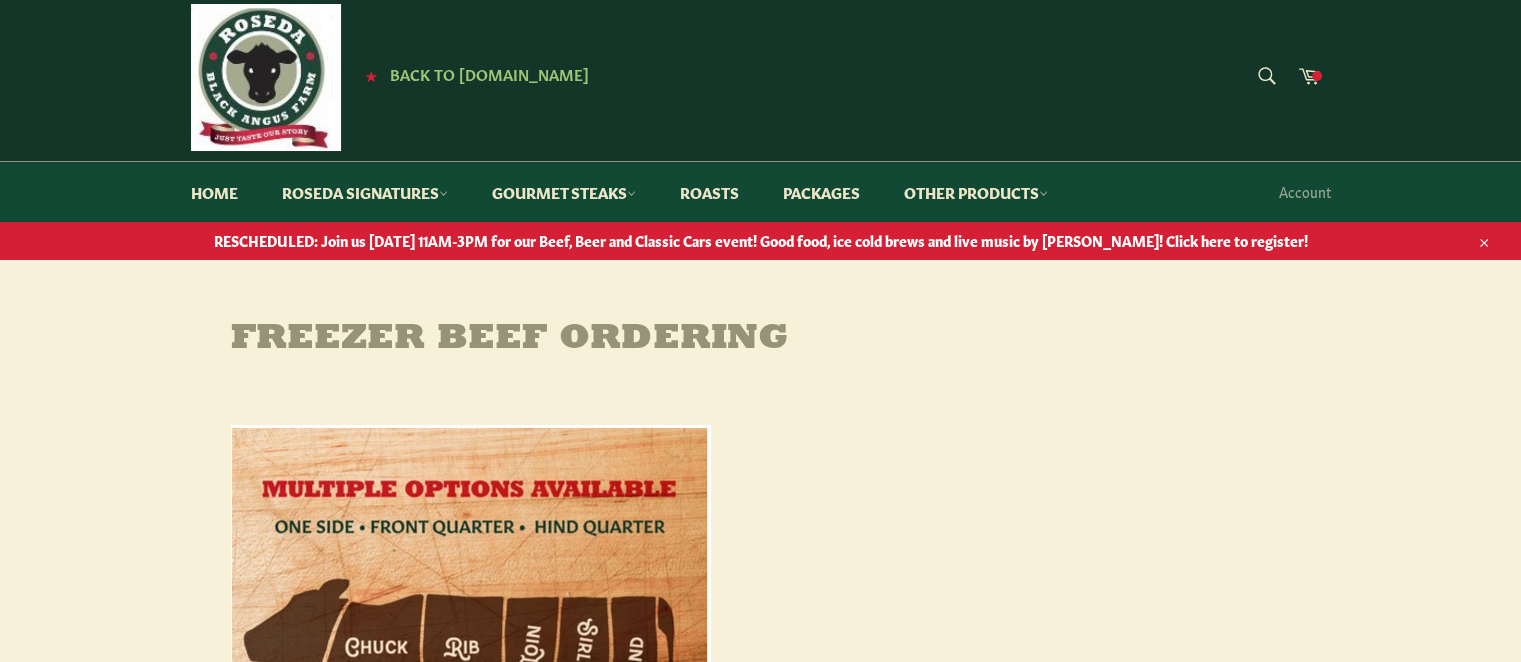 scroll, scrollTop: 0, scrollLeft: 0, axis: both 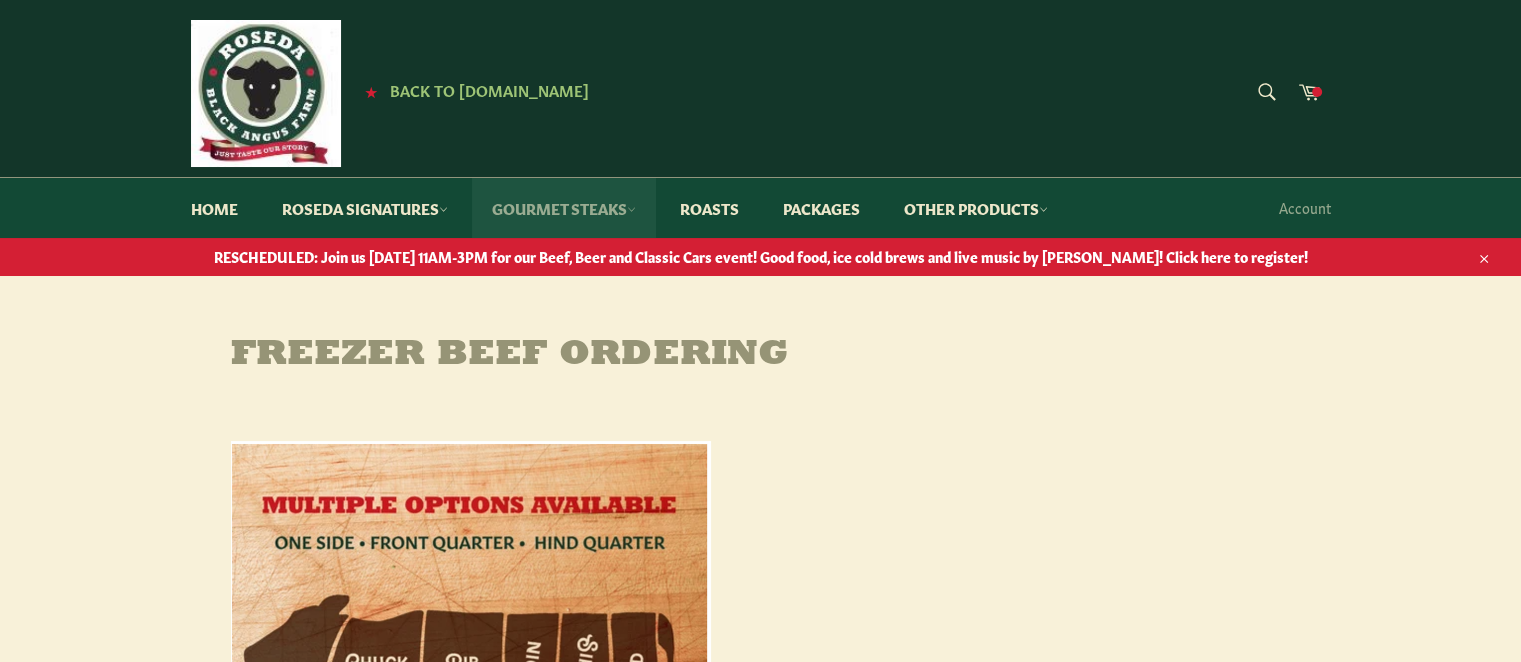 click on "Gourmet Steaks" at bounding box center [564, 208] 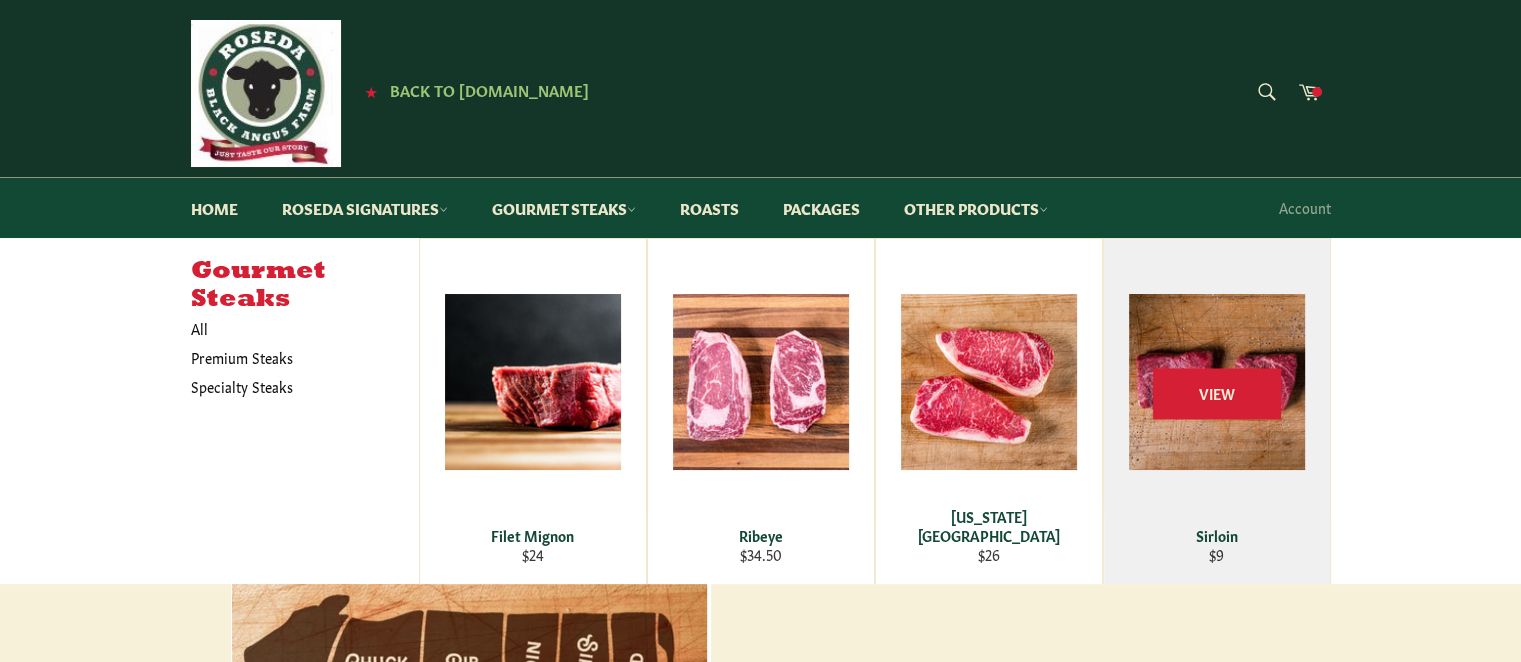 click on "View" at bounding box center (1217, 411) 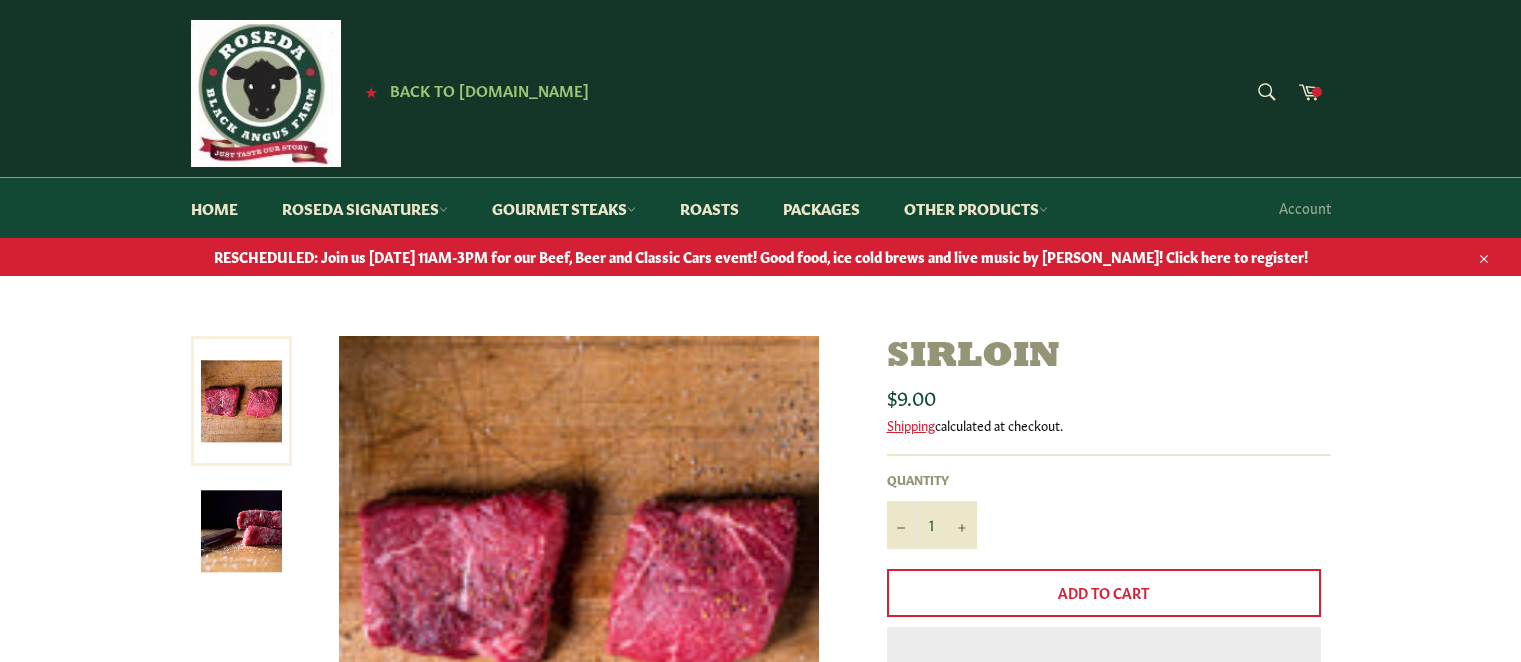 scroll, scrollTop: 0, scrollLeft: 0, axis: both 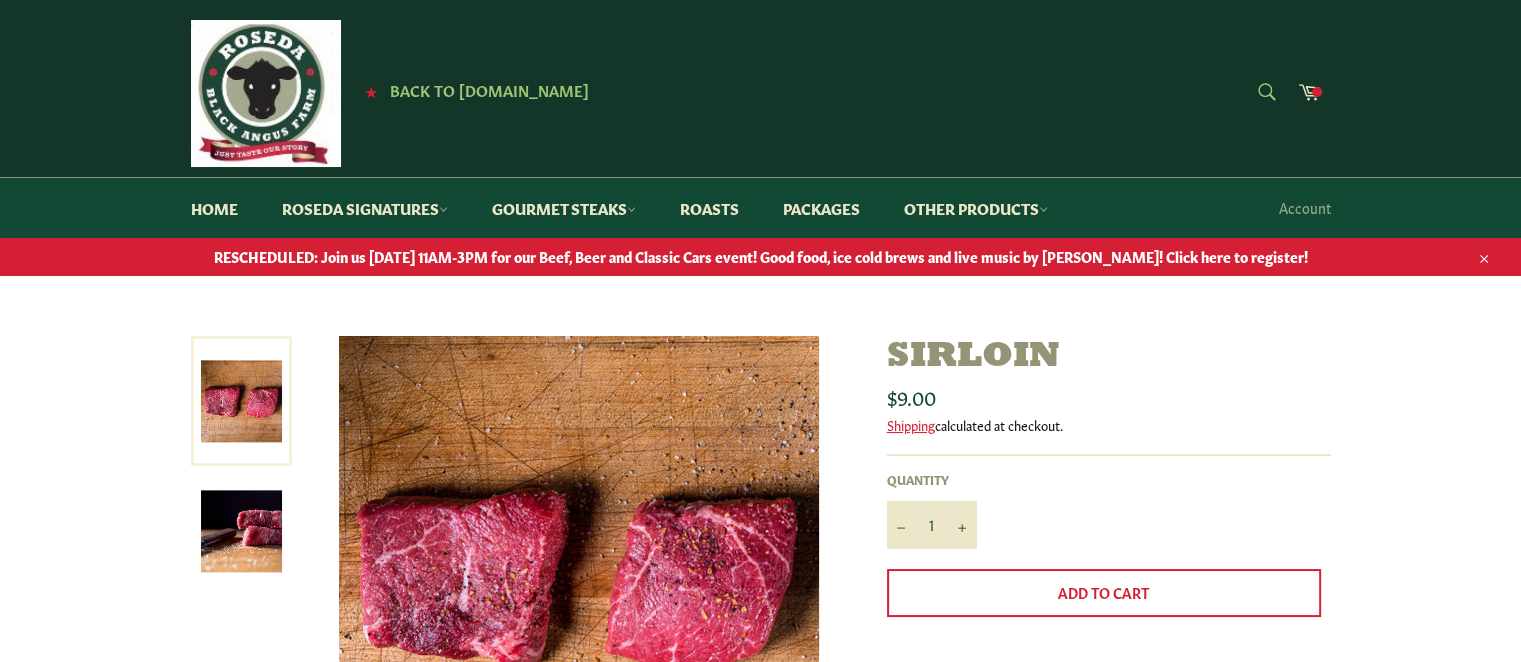 click on "Search
Search" at bounding box center [1265, 93] 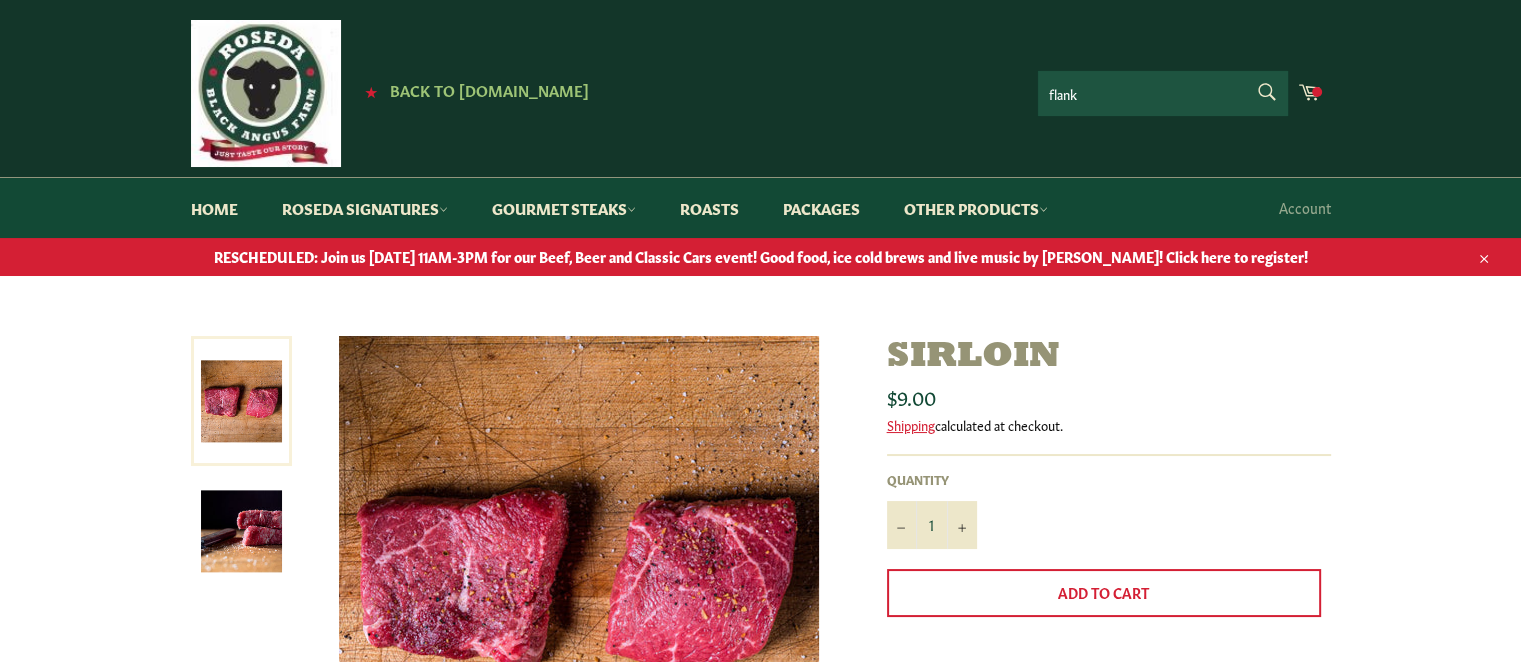 type on "flank" 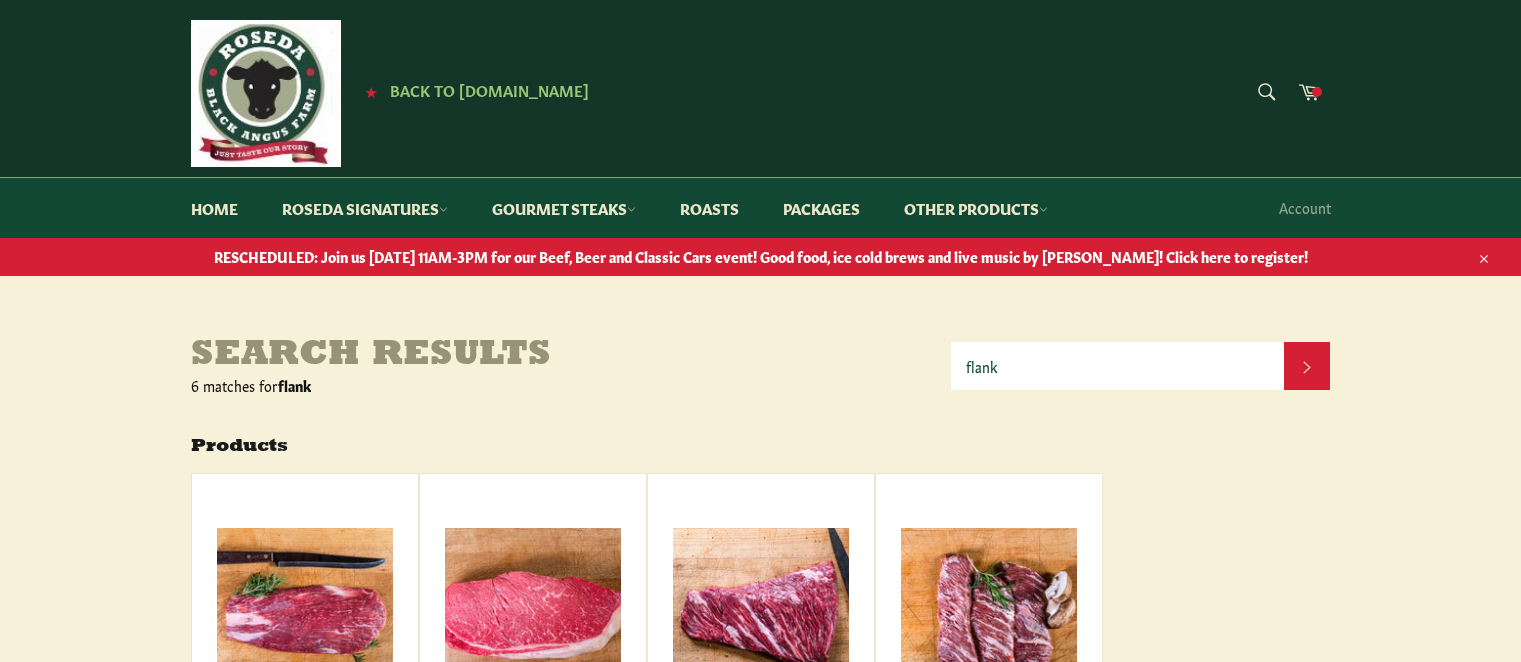 scroll, scrollTop: 0, scrollLeft: 0, axis: both 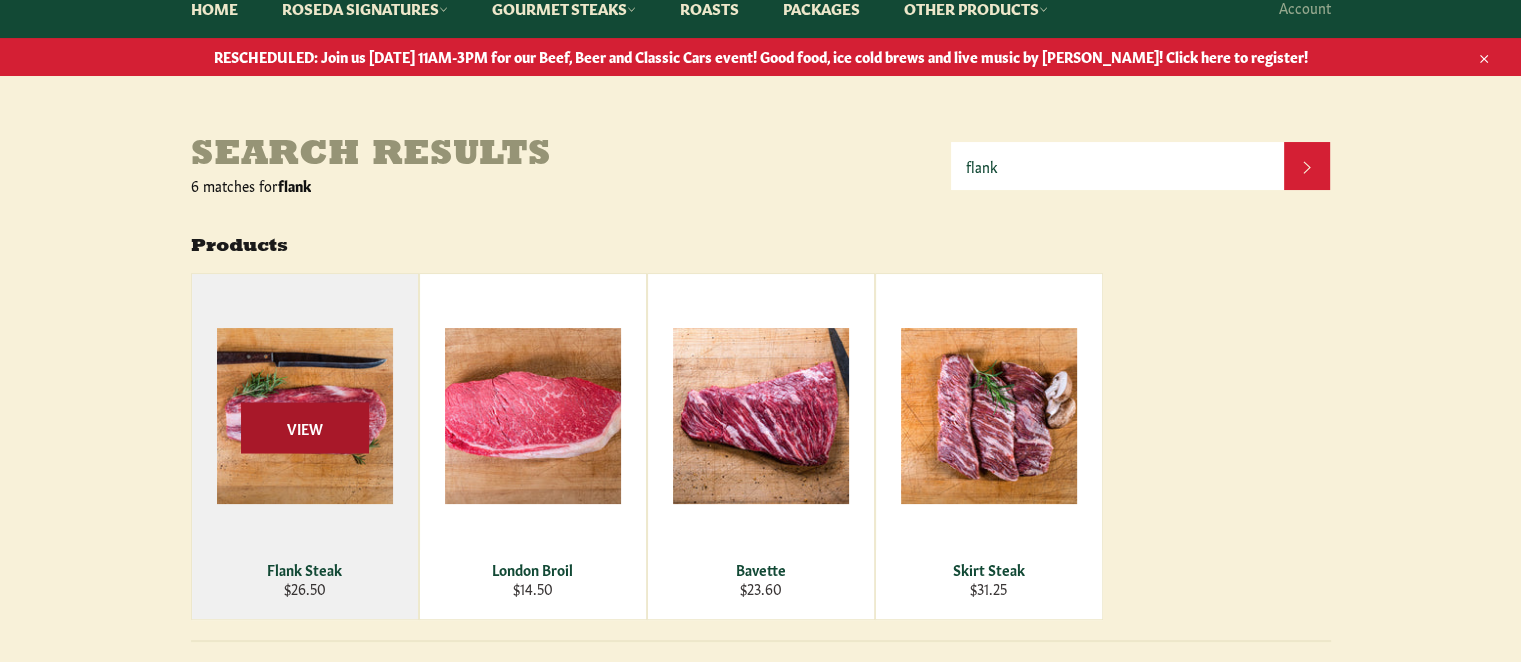 click on "View" at bounding box center [305, 428] 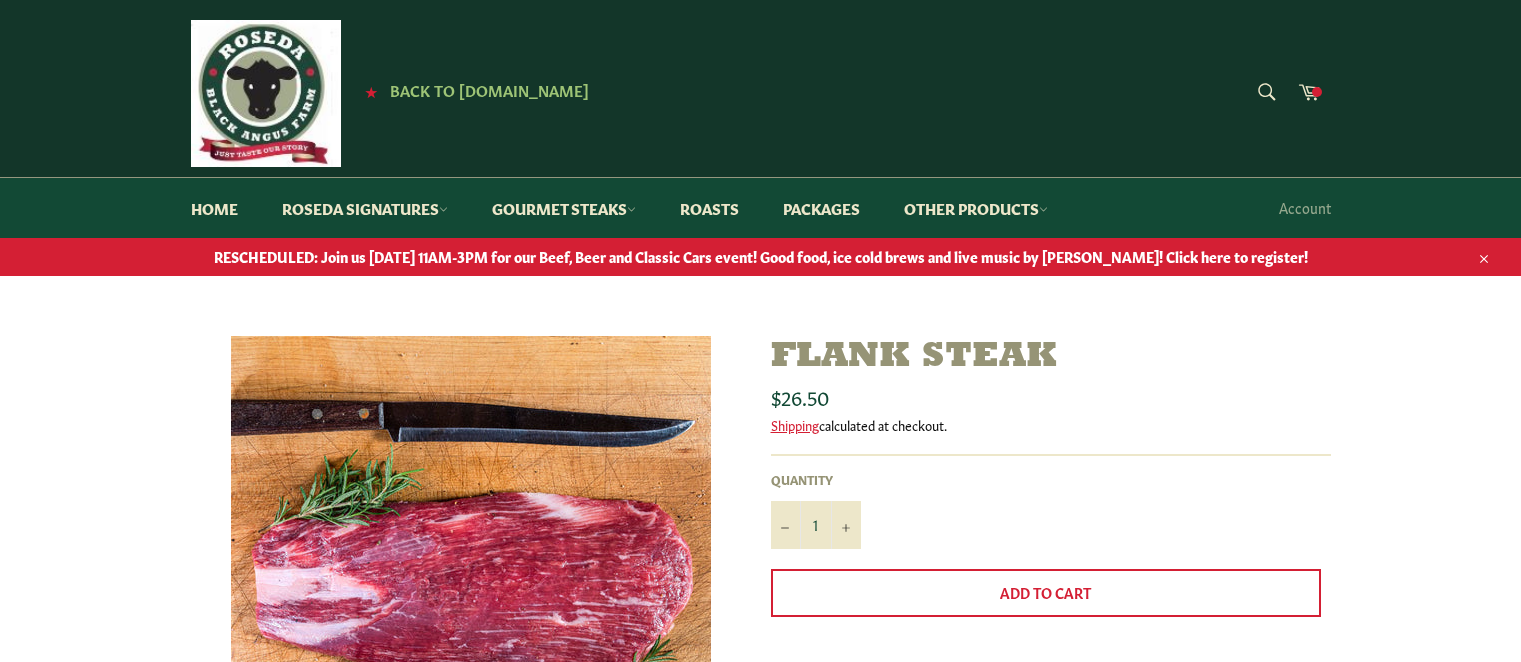 scroll, scrollTop: 0, scrollLeft: 0, axis: both 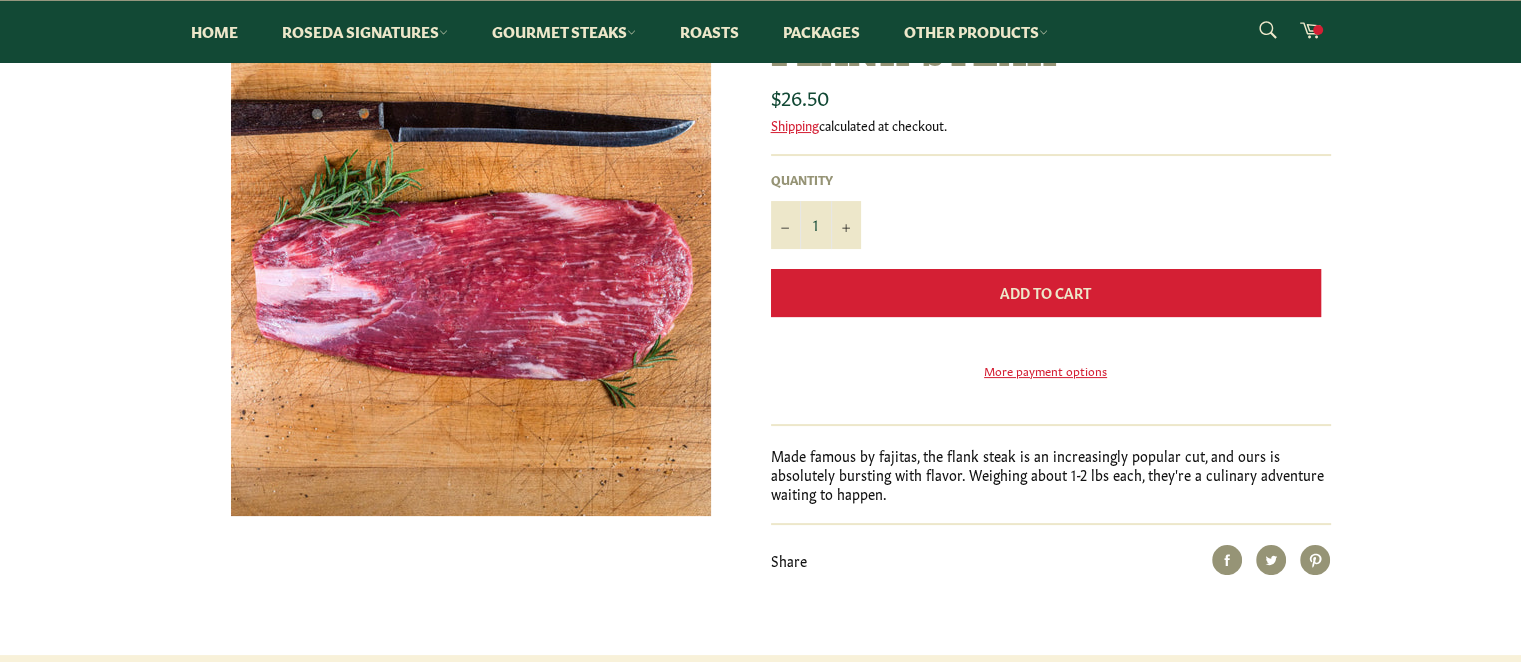 click on "Add to Cart" at bounding box center [1046, 293] 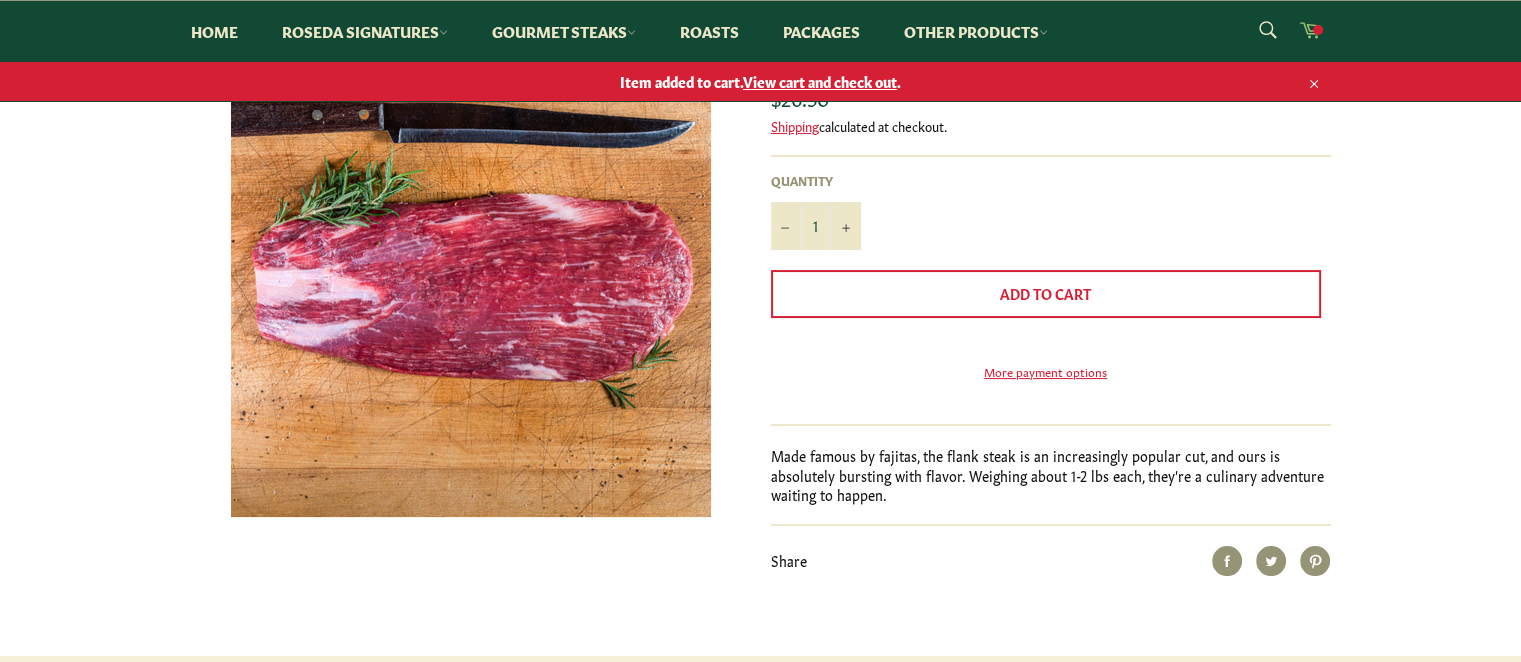 click 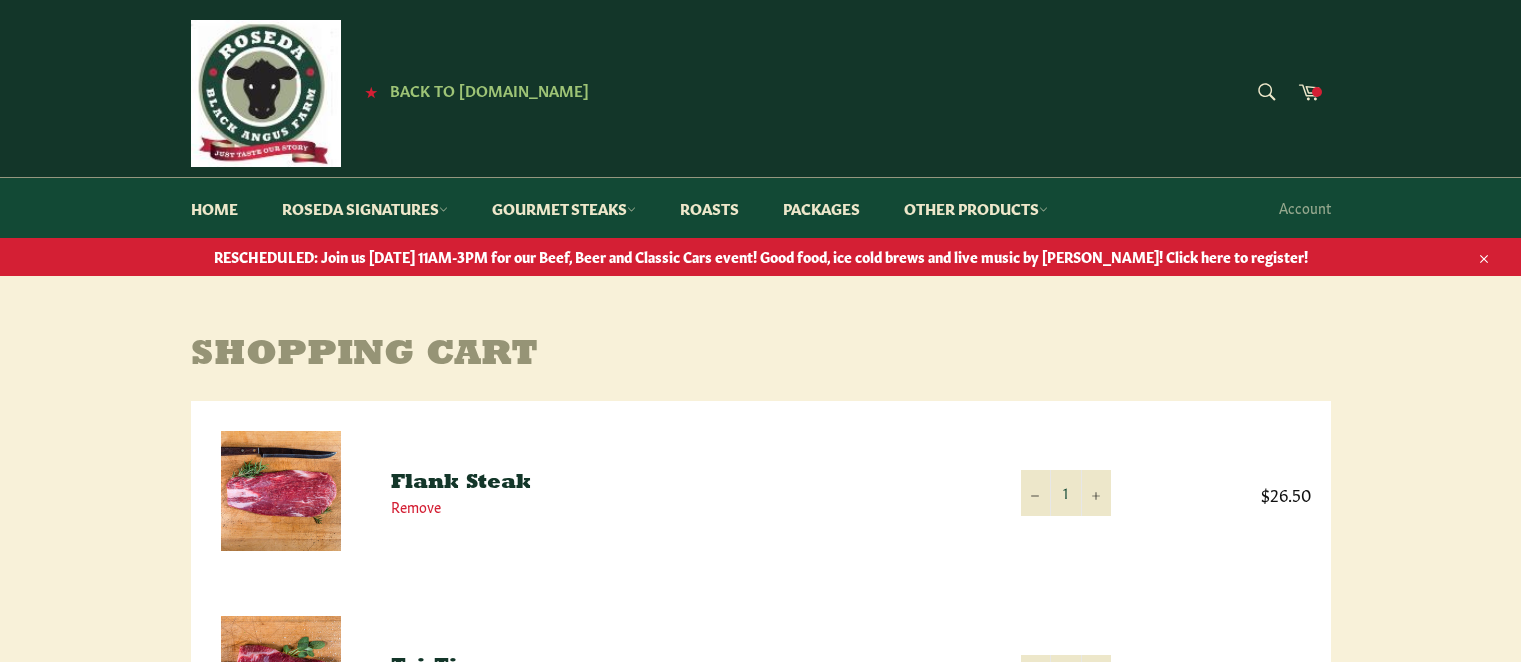 scroll, scrollTop: 0, scrollLeft: 0, axis: both 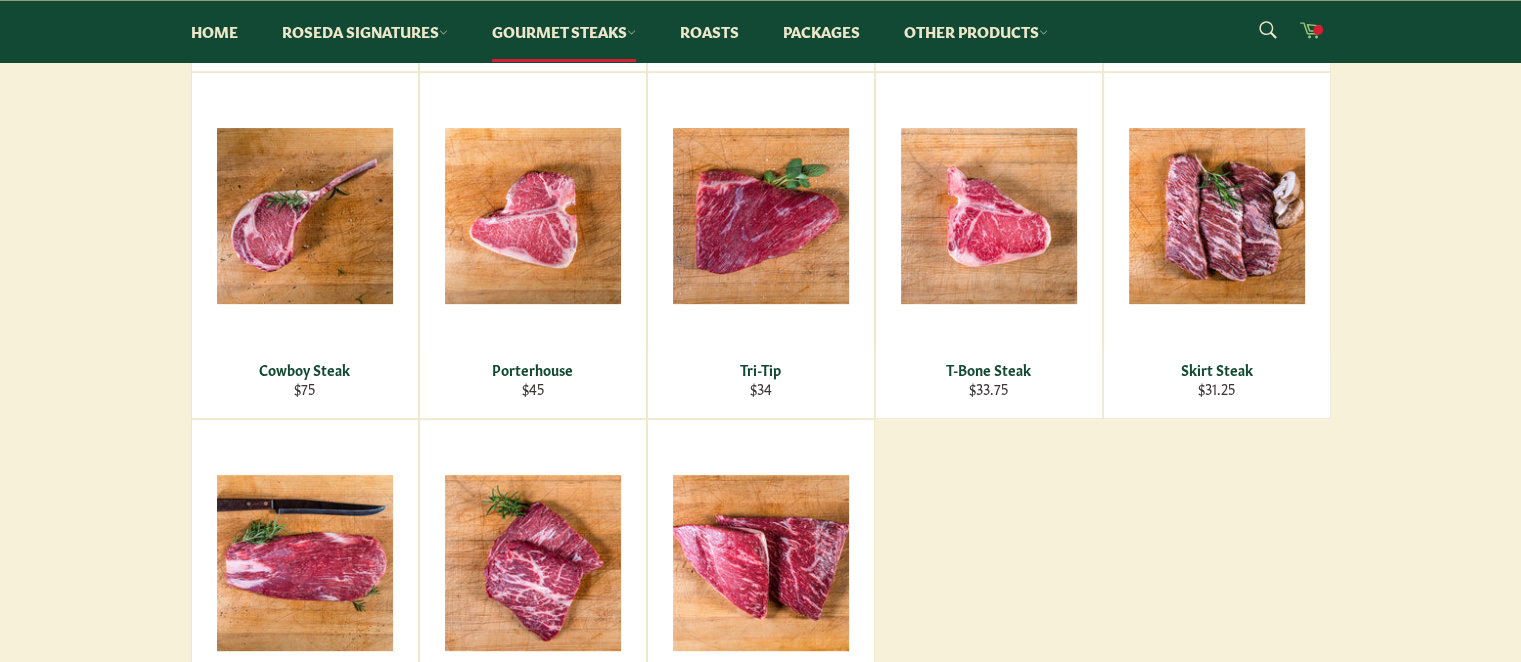 click at bounding box center (1318, 30) 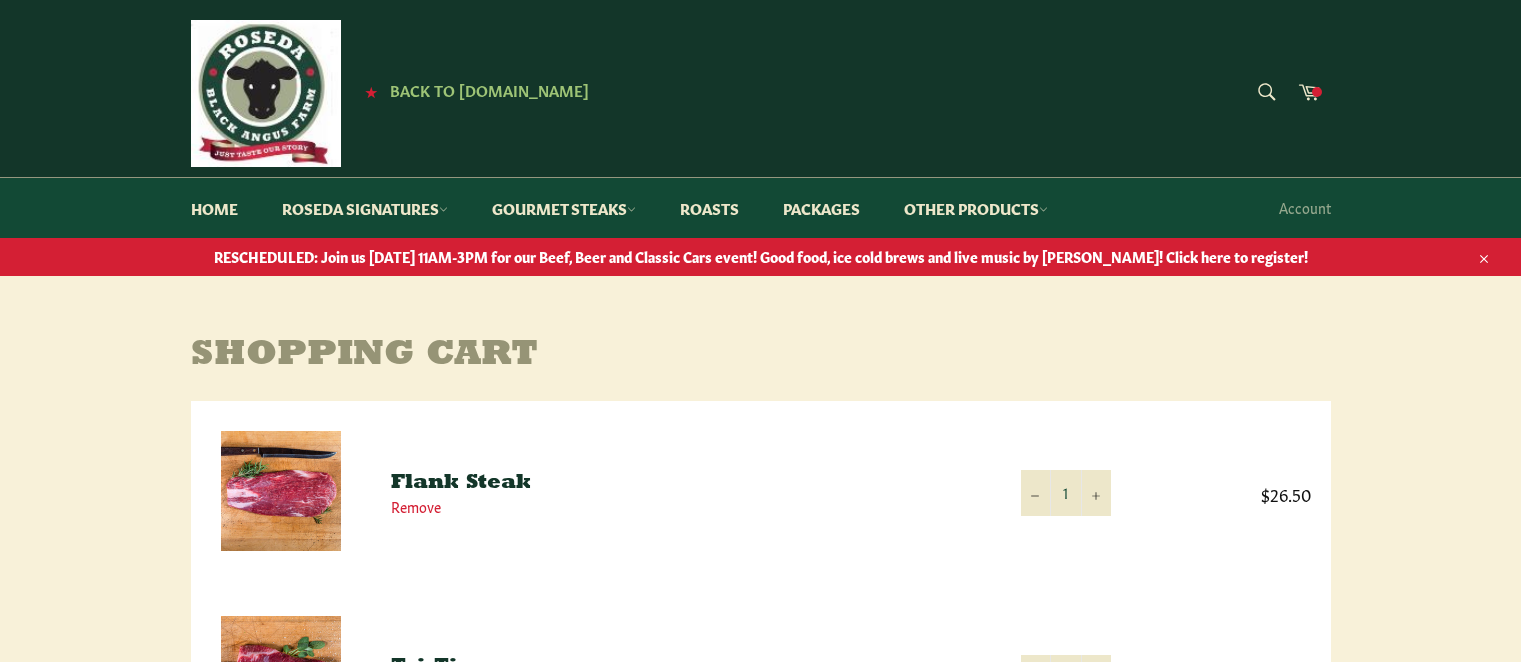 scroll, scrollTop: 0, scrollLeft: 0, axis: both 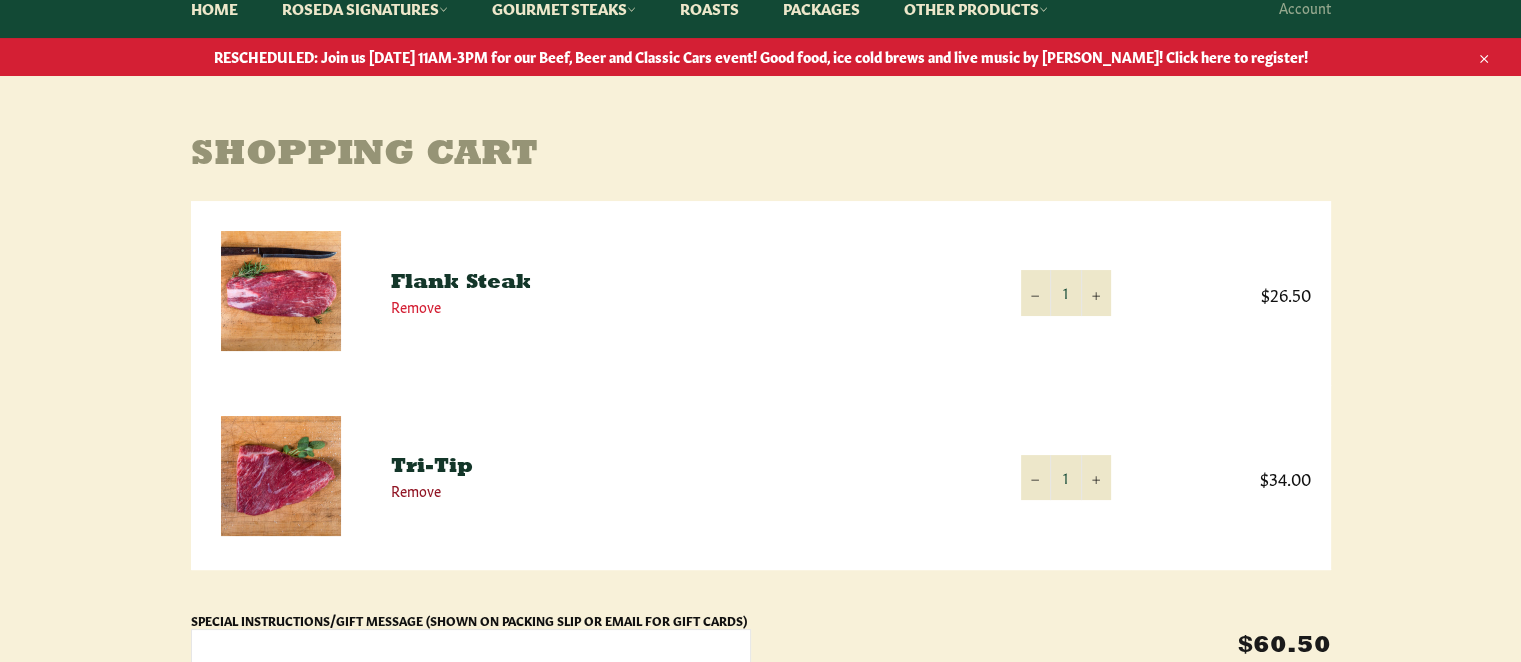 click on "Remove" at bounding box center (416, 490) 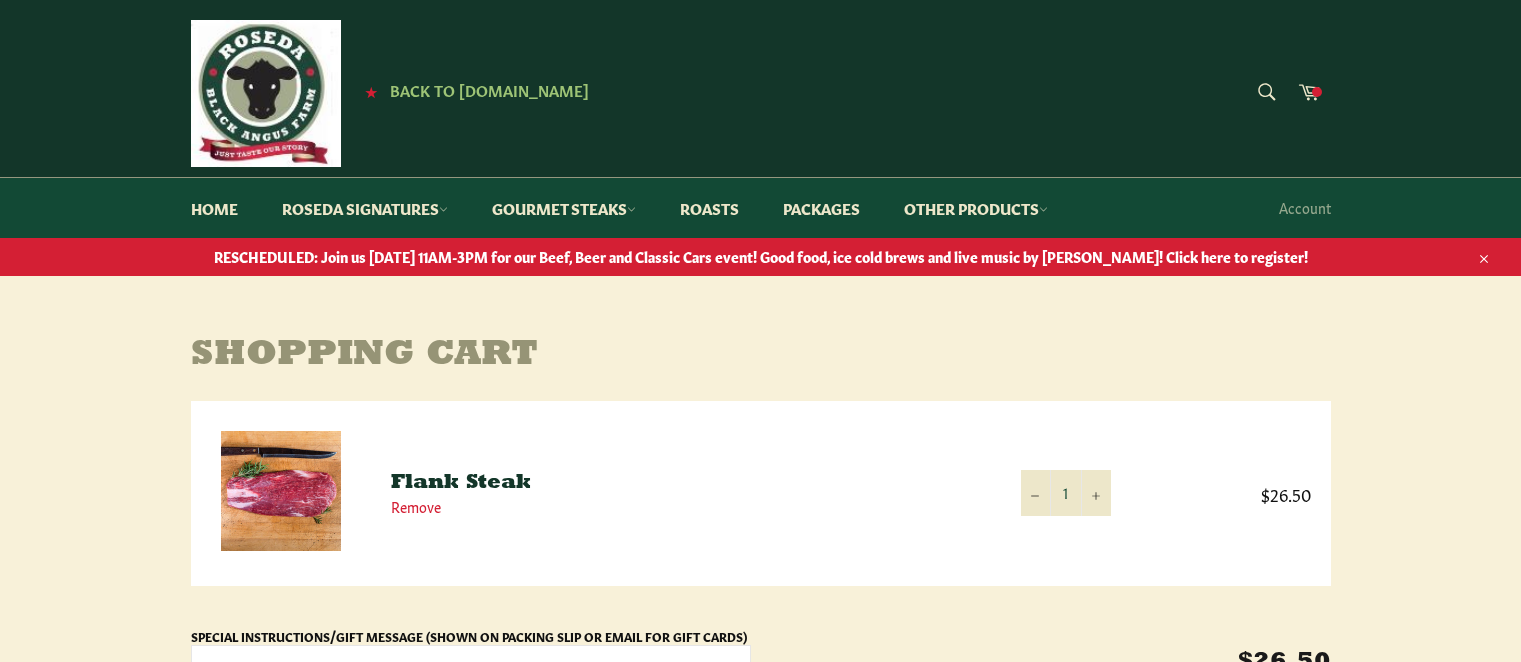 scroll, scrollTop: 0, scrollLeft: 0, axis: both 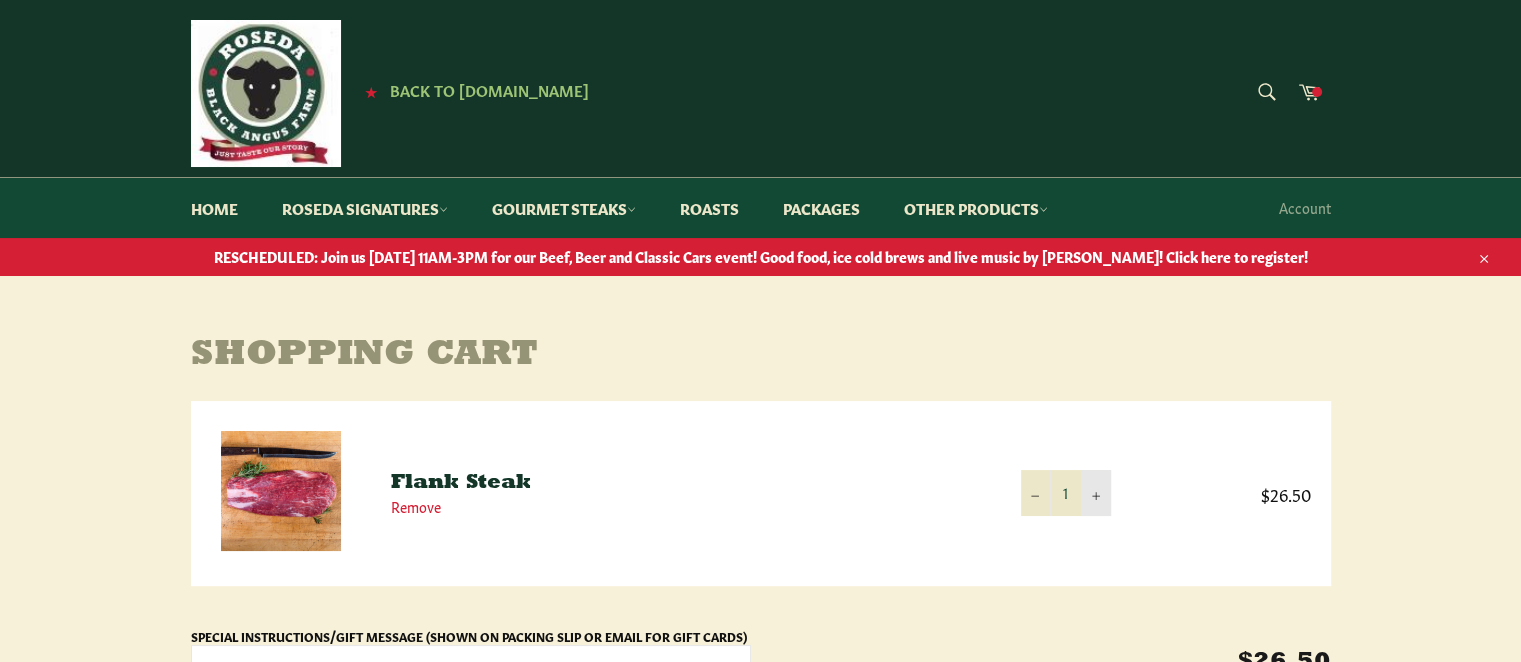 click on "+" at bounding box center [1096, 492] 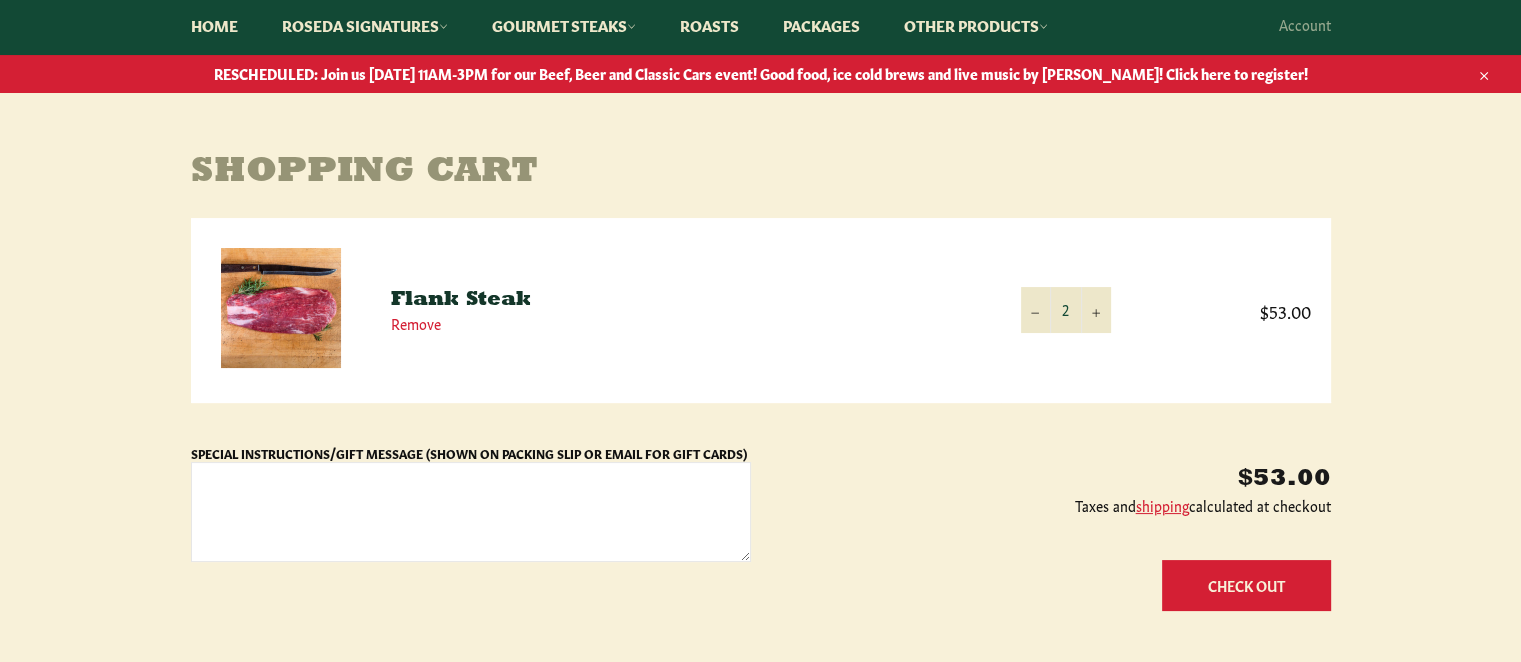 scroll, scrollTop: 200, scrollLeft: 0, axis: vertical 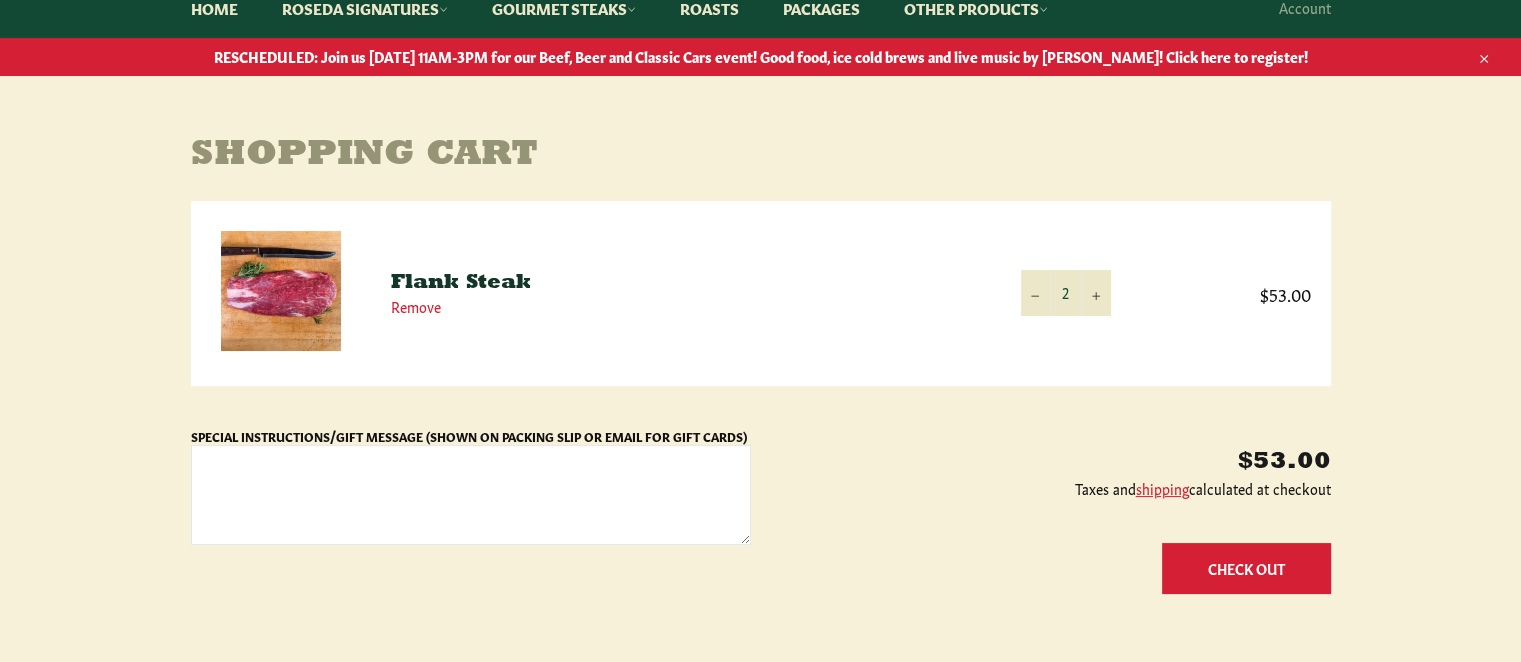 click on "Check Out" at bounding box center (1246, 568) 